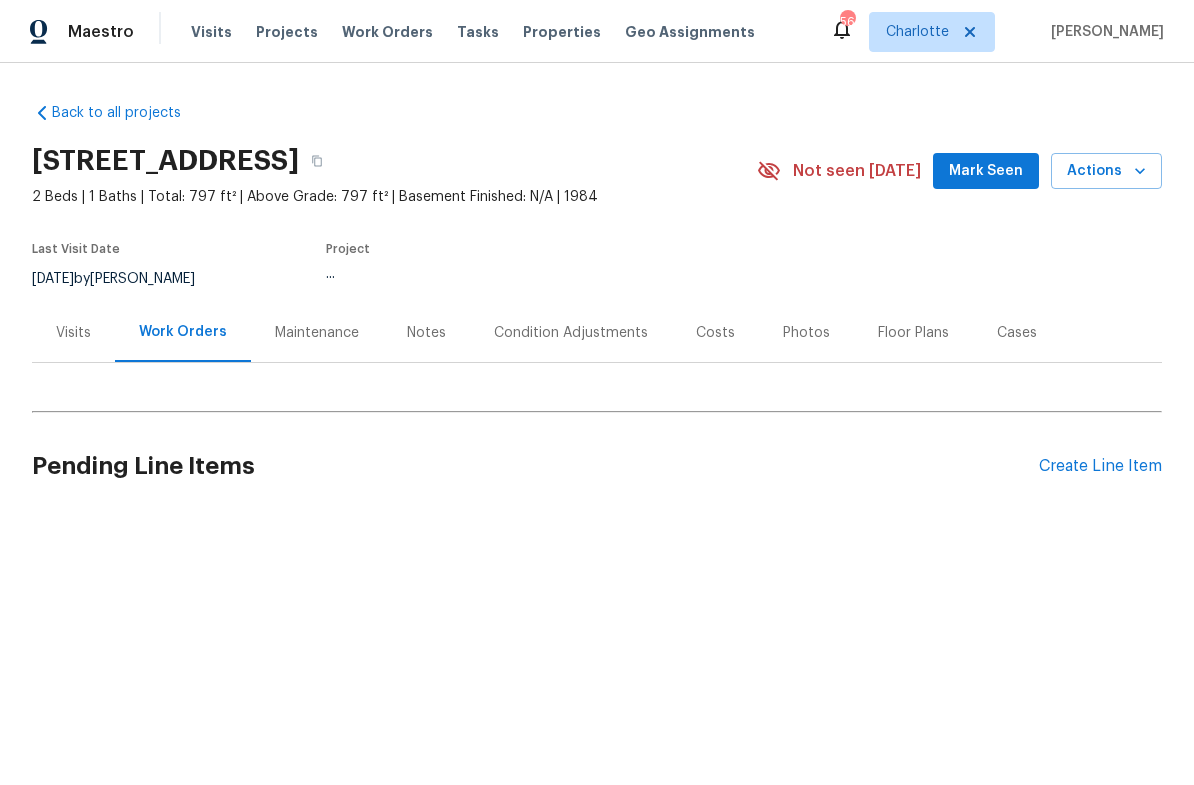 scroll, scrollTop: 0, scrollLeft: 0, axis: both 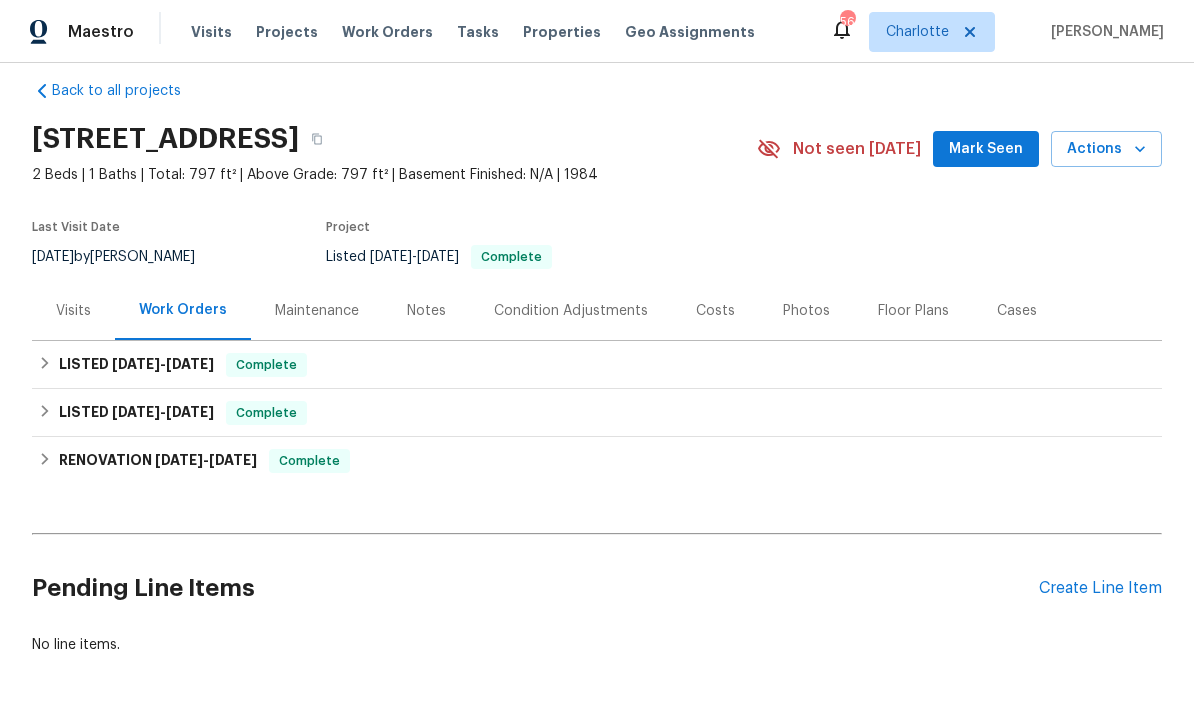 click on "Create Line Item" at bounding box center [1100, 588] 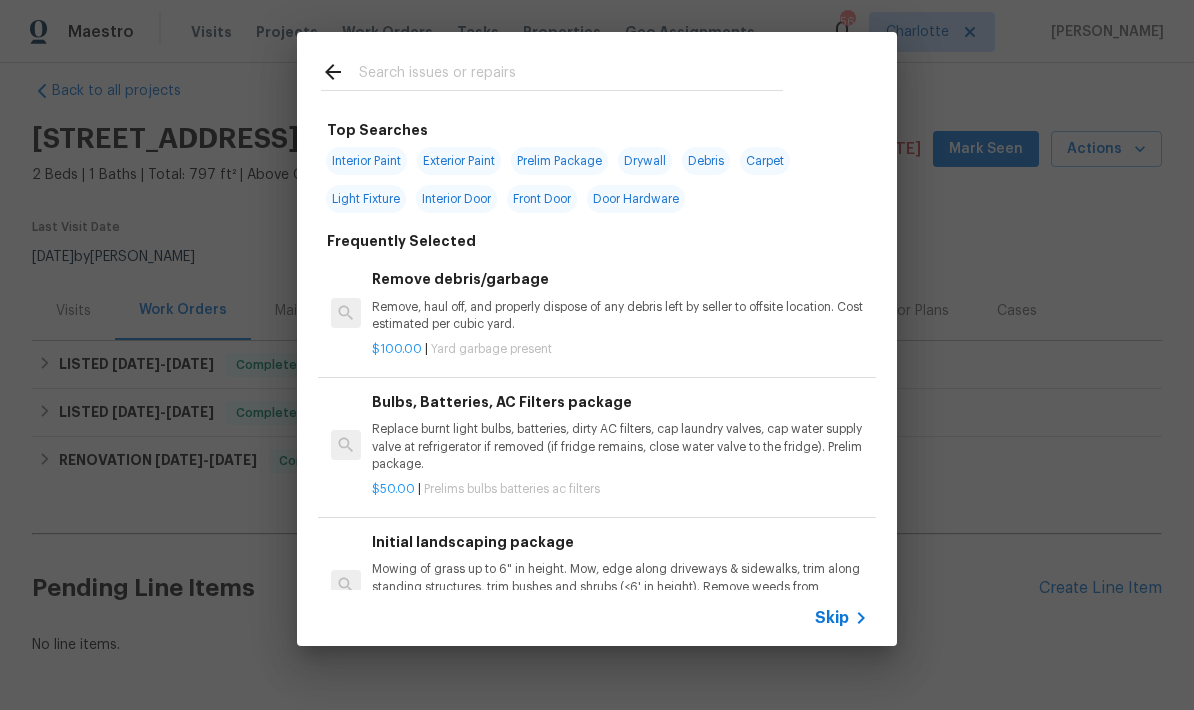 click at bounding box center [571, 75] 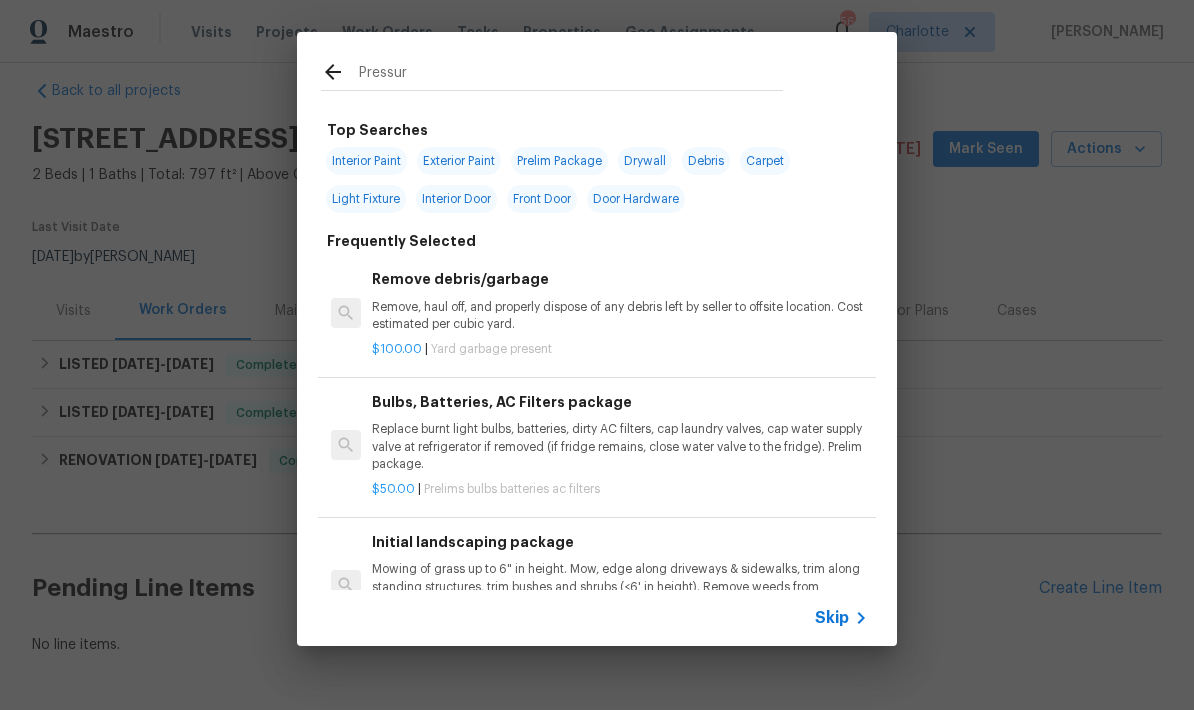 type on "Pressure" 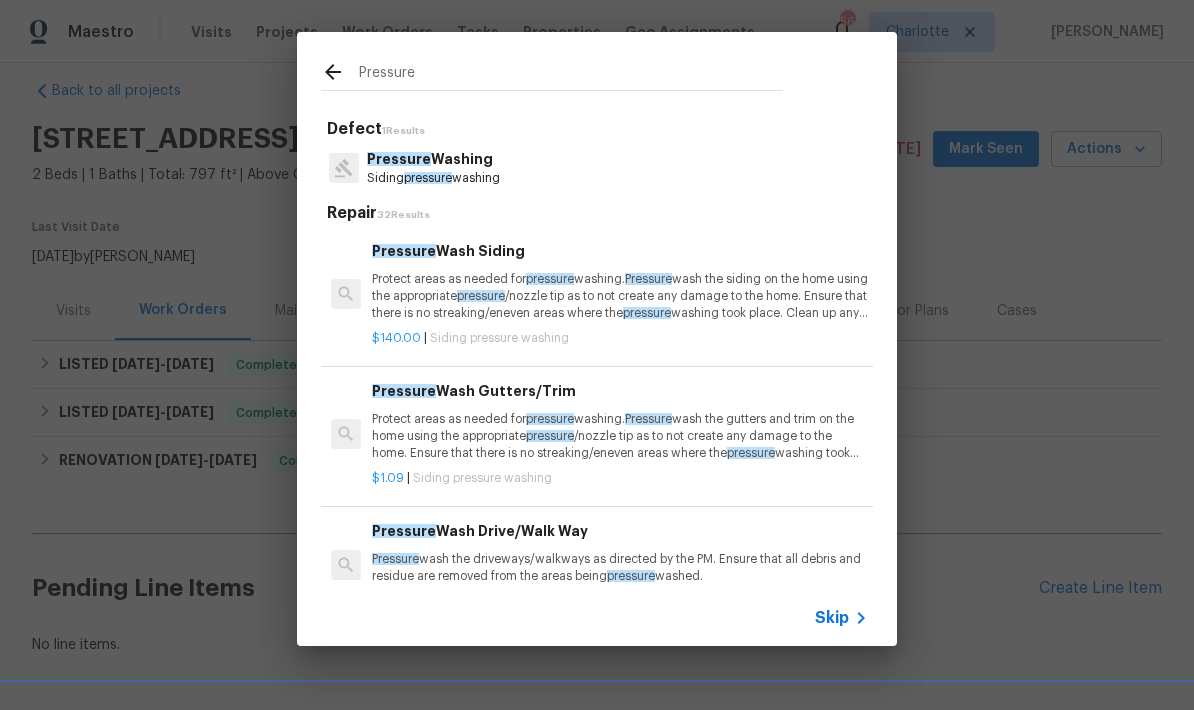 click on "Pressure" at bounding box center [399, 159] 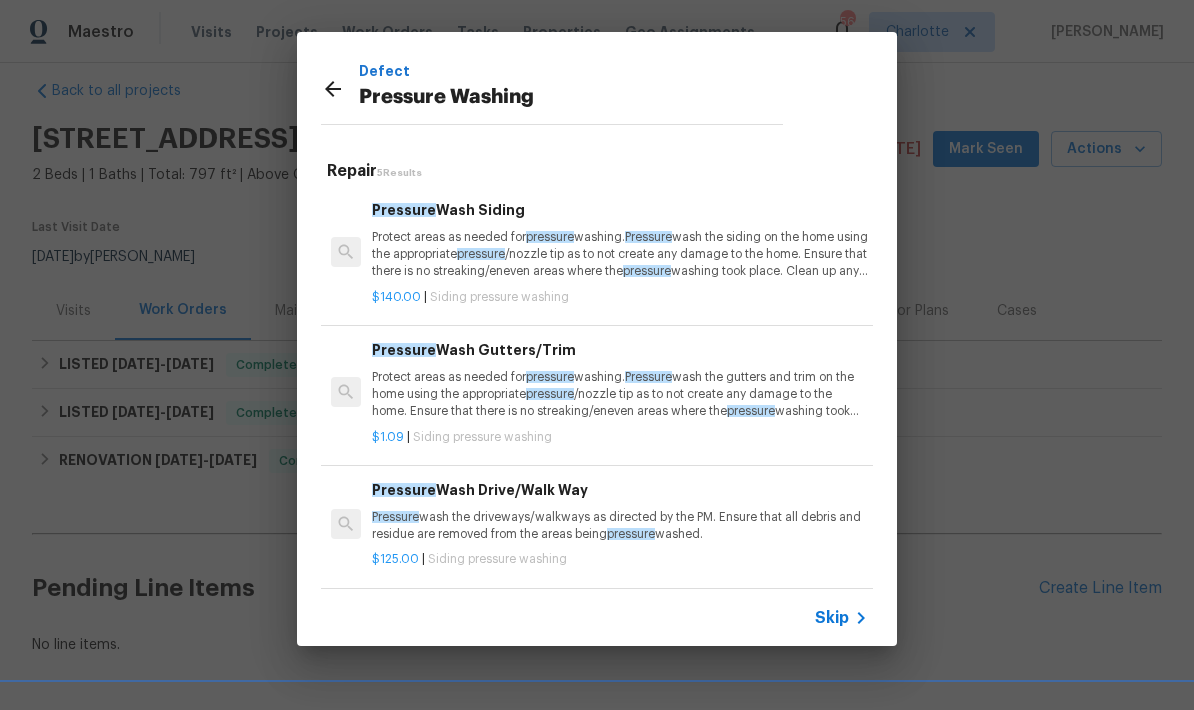 scroll, scrollTop: 3, scrollLeft: 0, axis: vertical 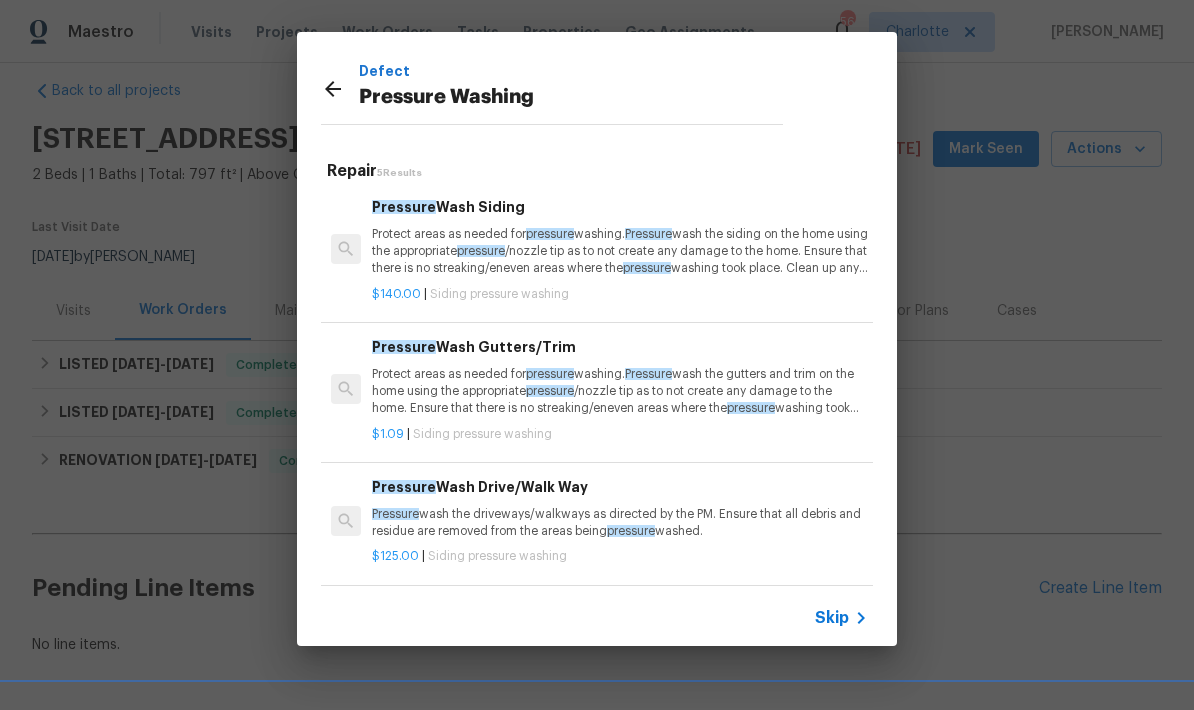 click on "Pressure  wash the driveways/walkways as directed by the PM. Ensure that all debris and residue are removed from the areas being  pressure  washed." at bounding box center [620, 523] 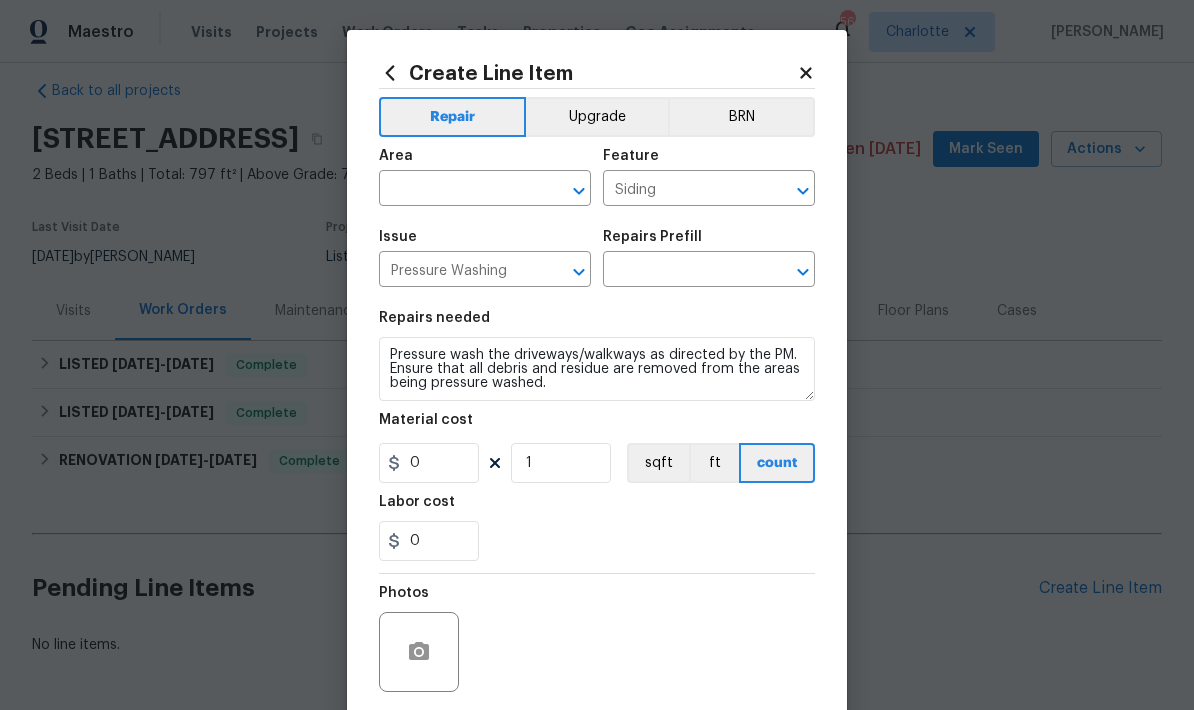 type on "Pressure Wash Drive/Walk Way $125.00" 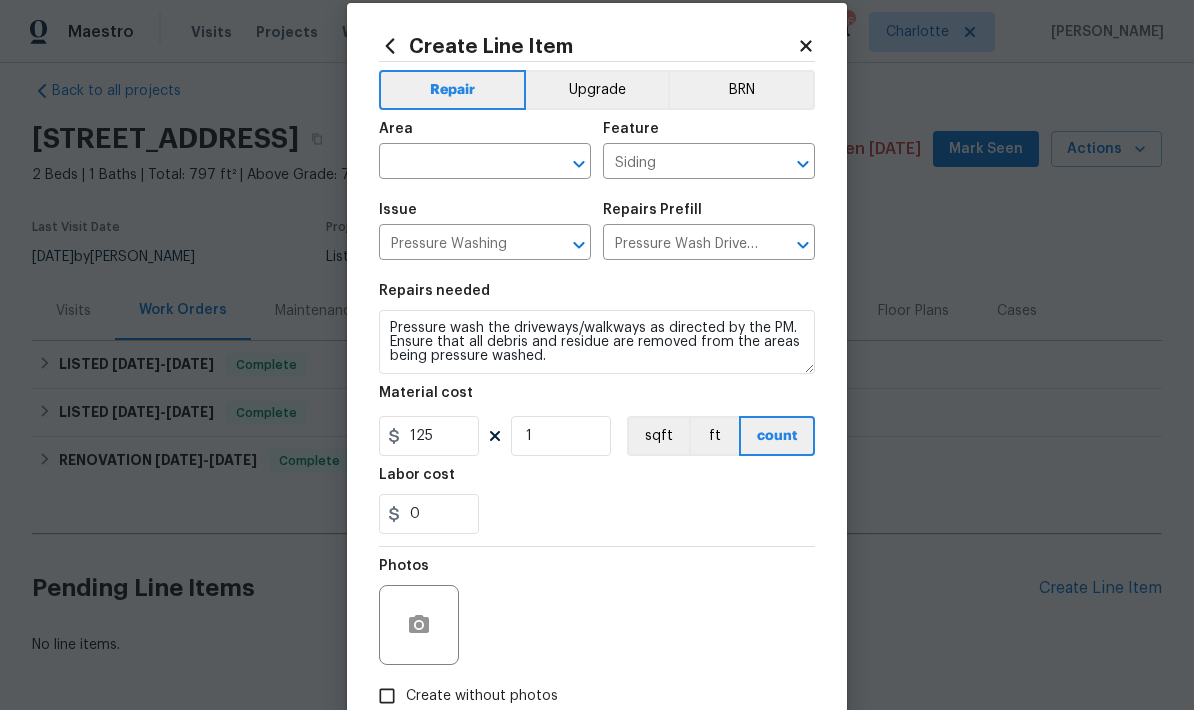 scroll, scrollTop: 28, scrollLeft: 0, axis: vertical 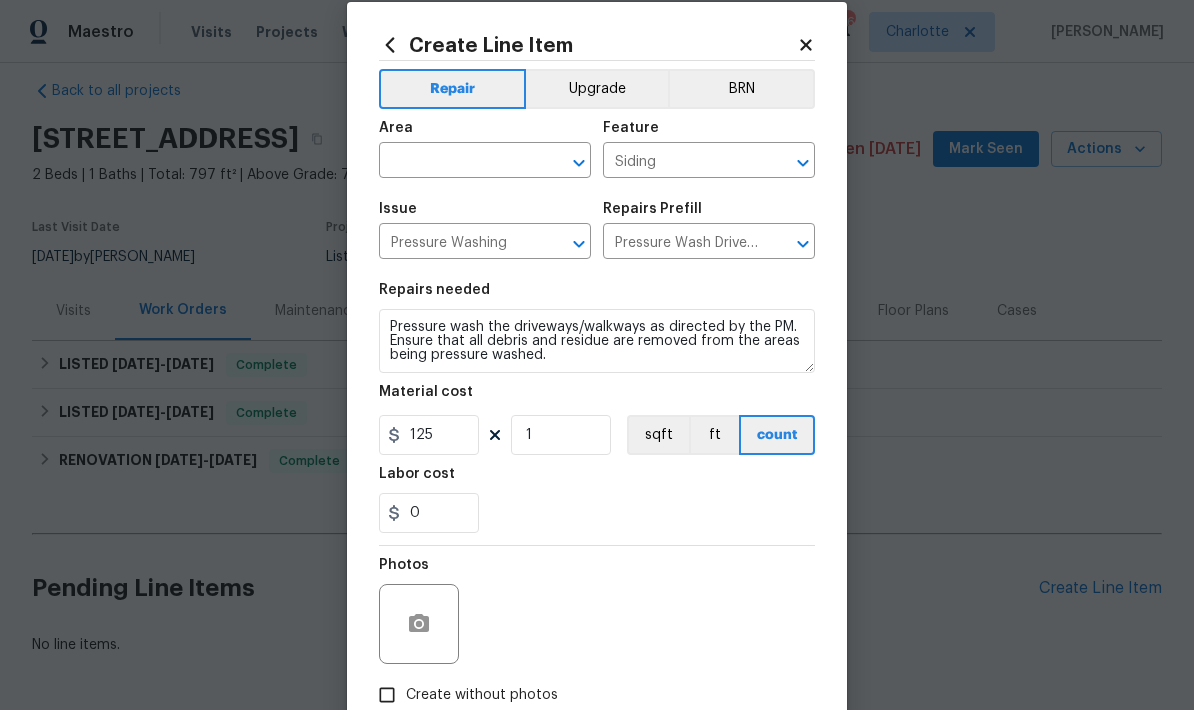 click on "Pressure wash the driveways/walkways as directed by the PM. Ensure that all debris and residue are removed from the areas being pressure washed." at bounding box center [597, 341] 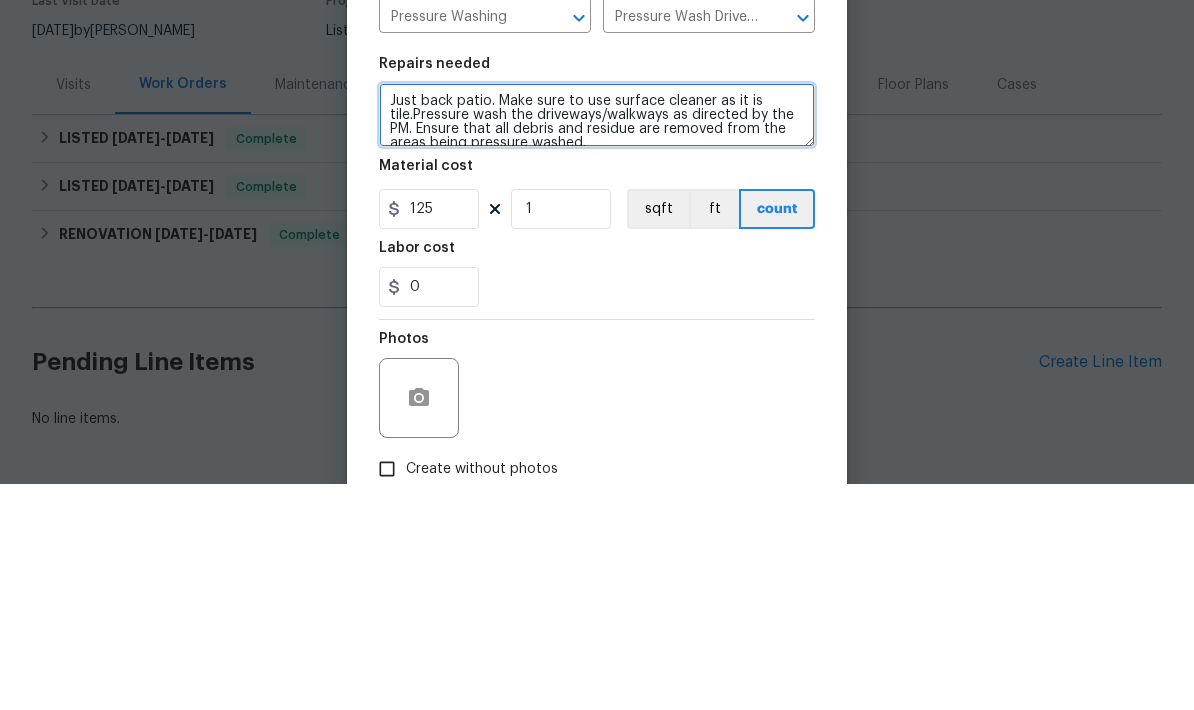 type on "Just back patio. Make sure to use surface cleaner as it is tile. Pressure wash the driveways/walkways as directed by the PM. Ensure that all debris and residue are removed from the areas being pressure washed." 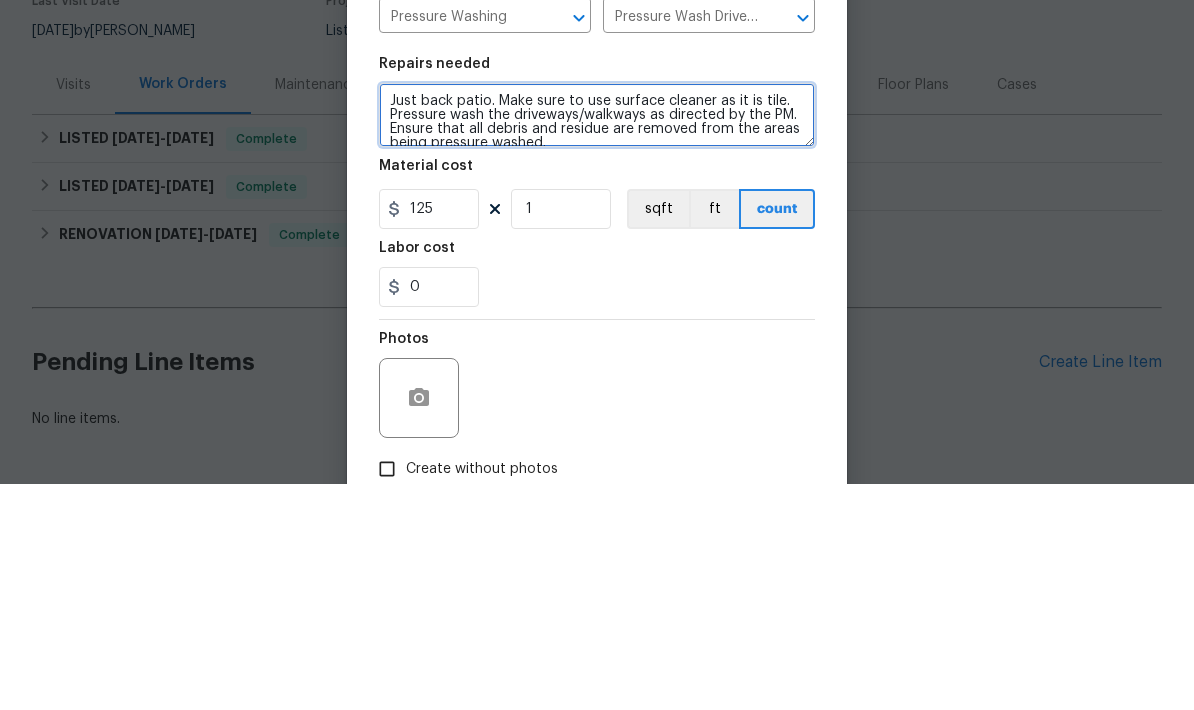 scroll, scrollTop: 80, scrollLeft: 0, axis: vertical 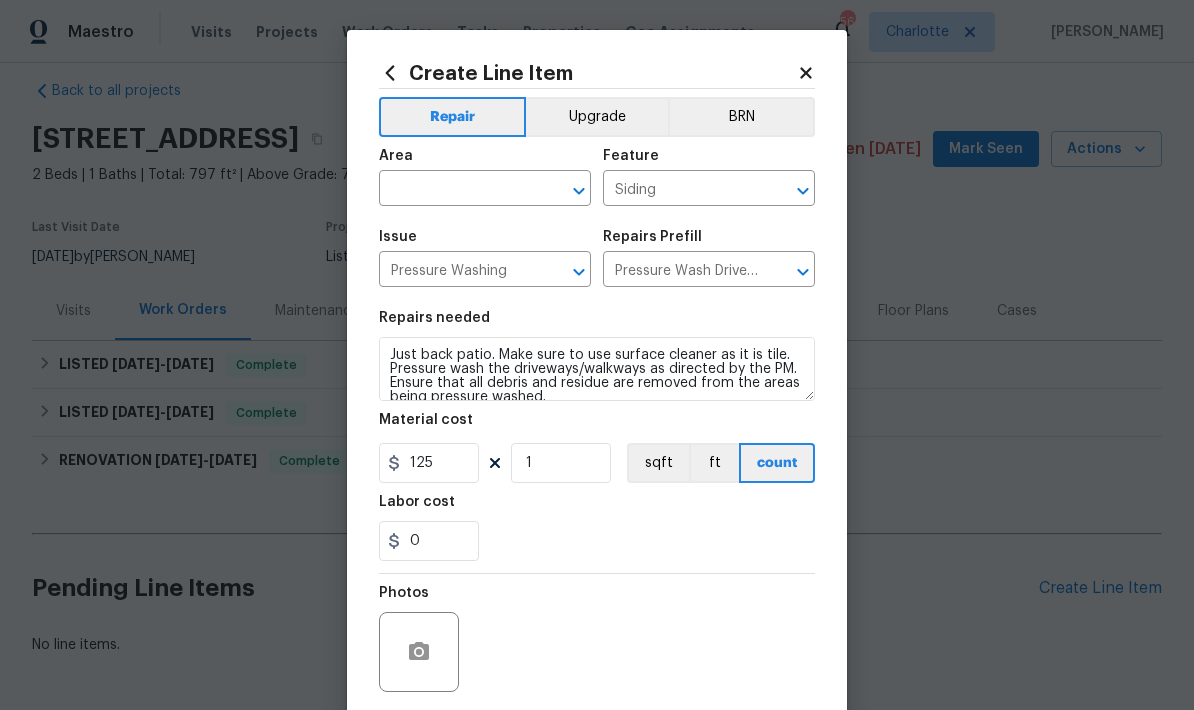 click 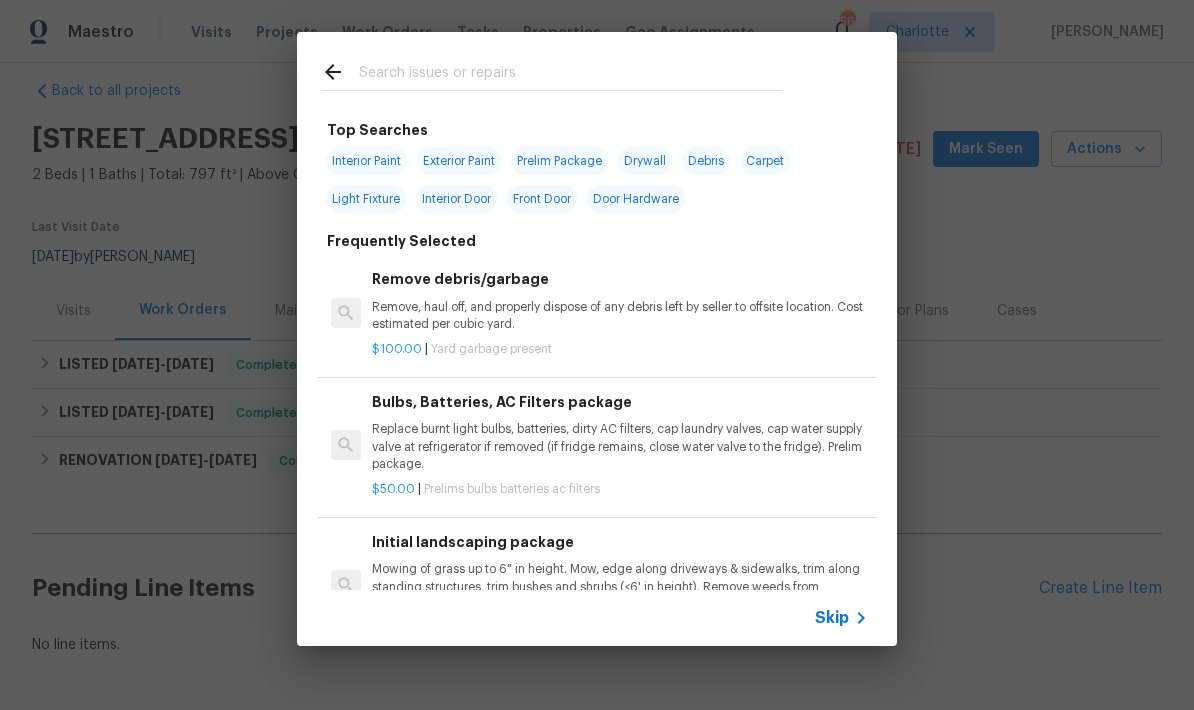 click at bounding box center [571, 75] 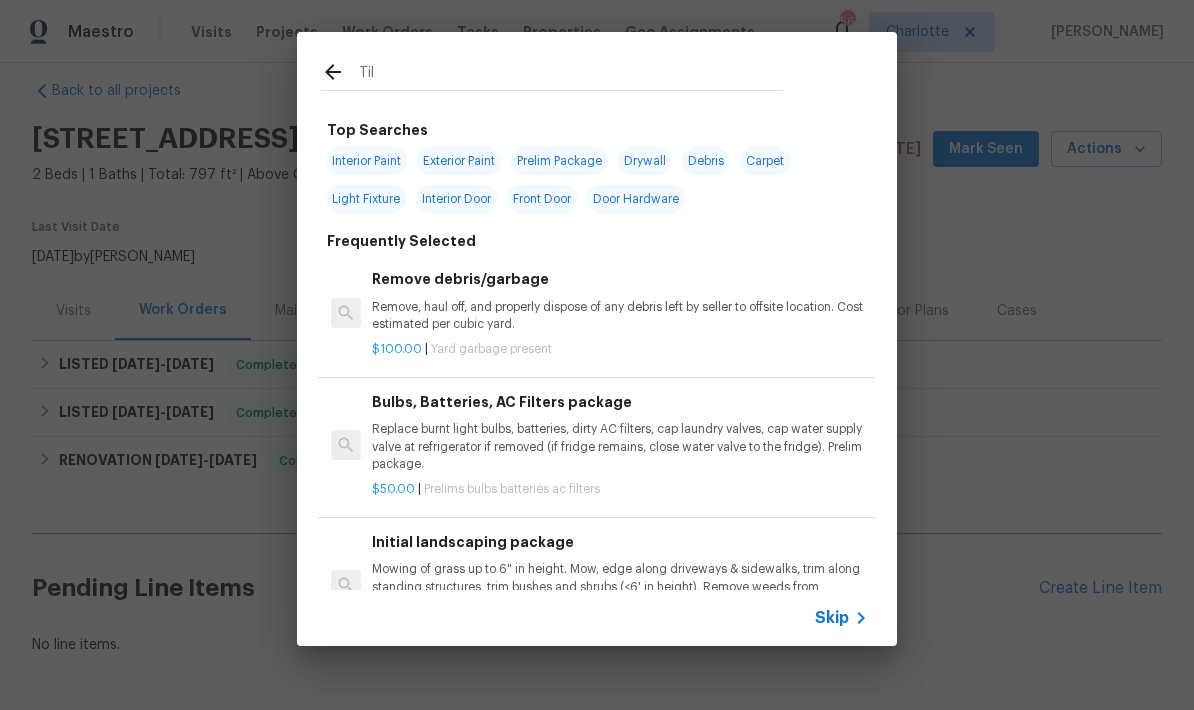 type on "Tile" 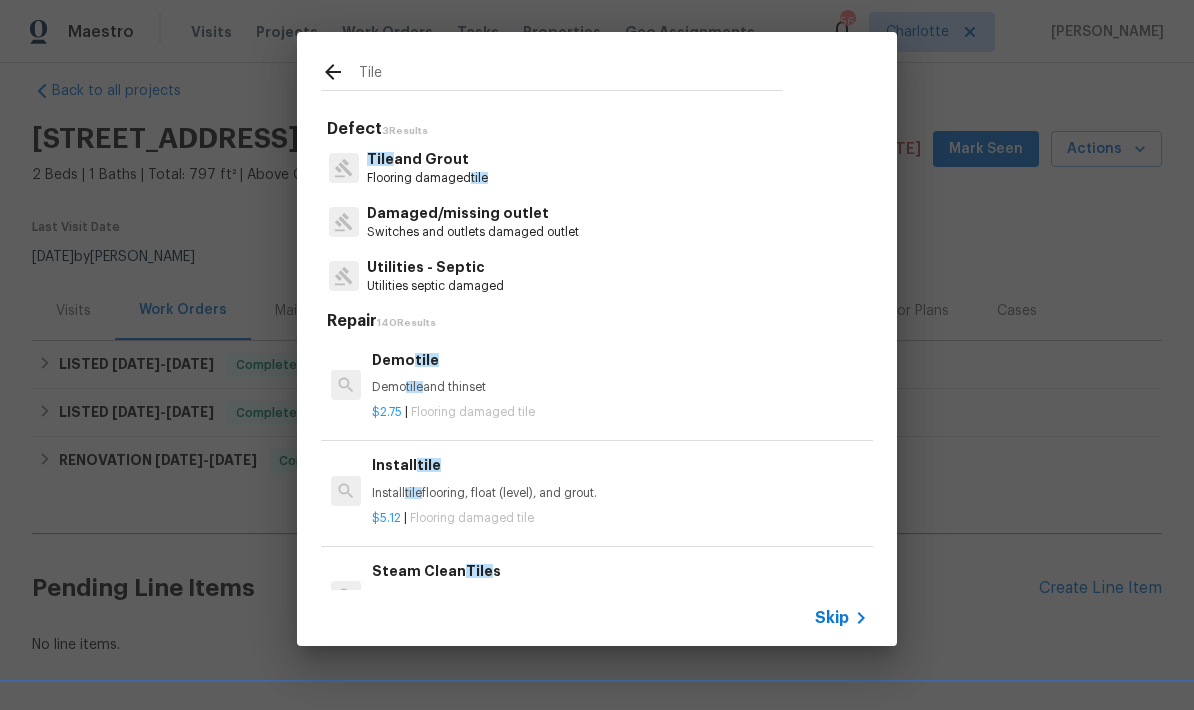 click on "Tile  and Grout" at bounding box center [427, 159] 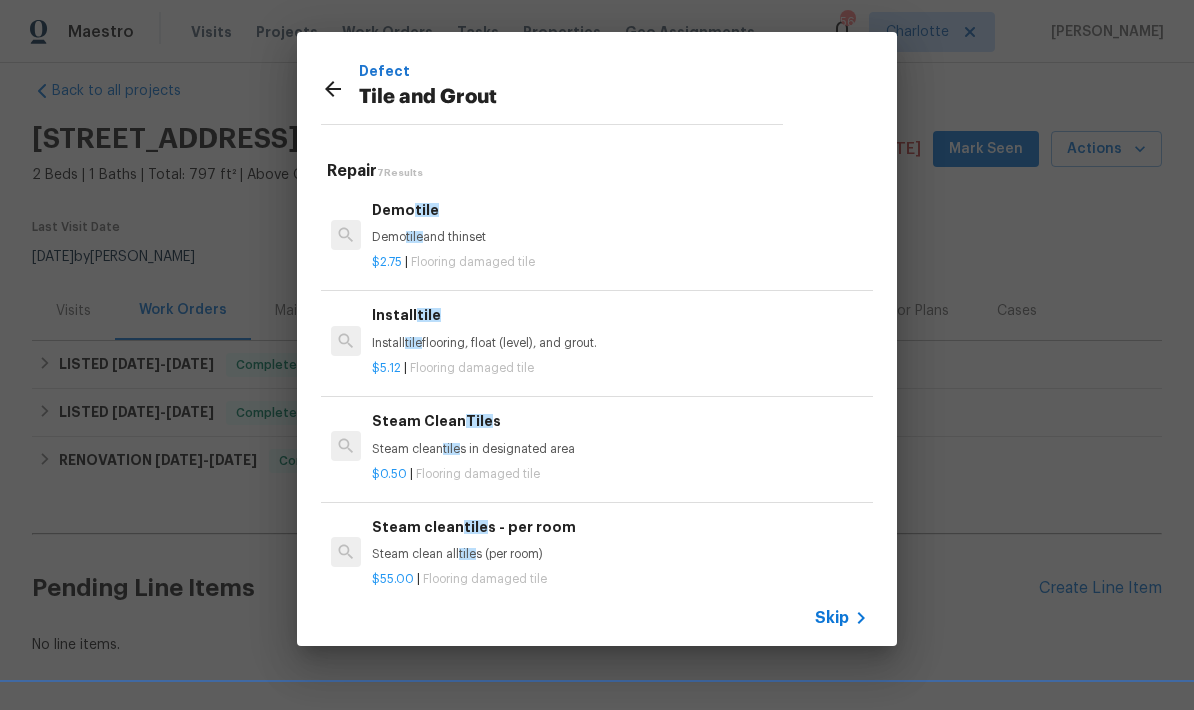 click on "Steam clean all  tile s (per room)" at bounding box center (620, 554) 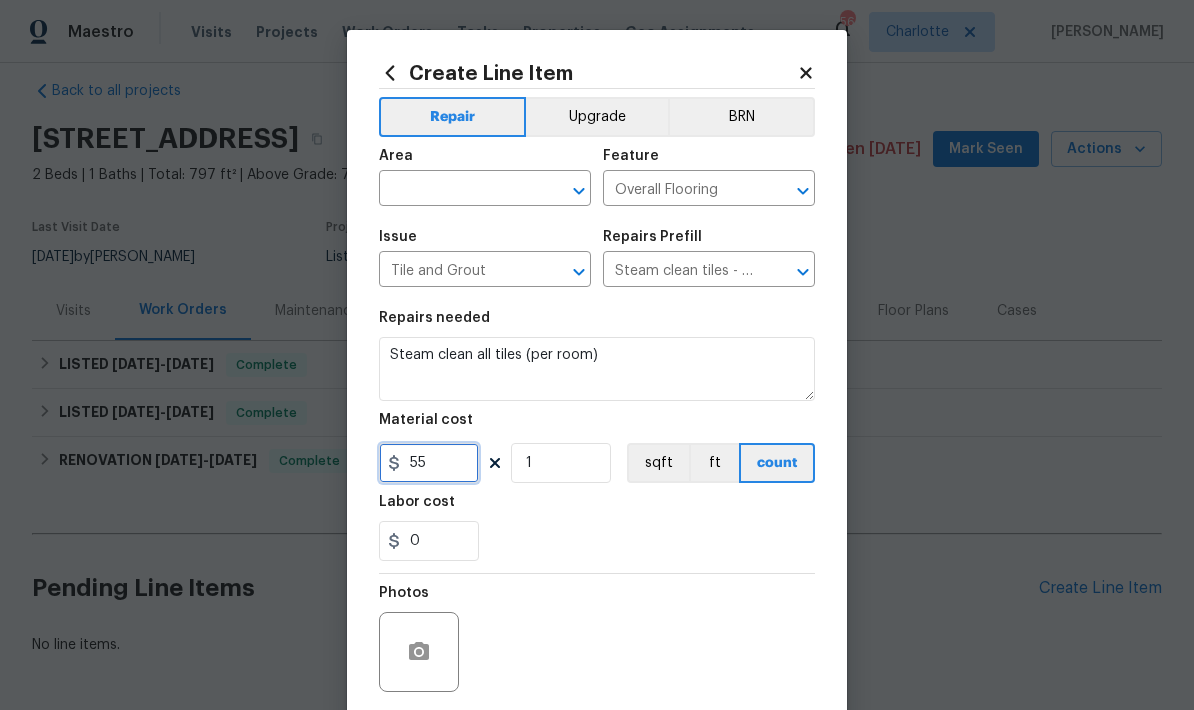 click on "55" at bounding box center (429, 463) 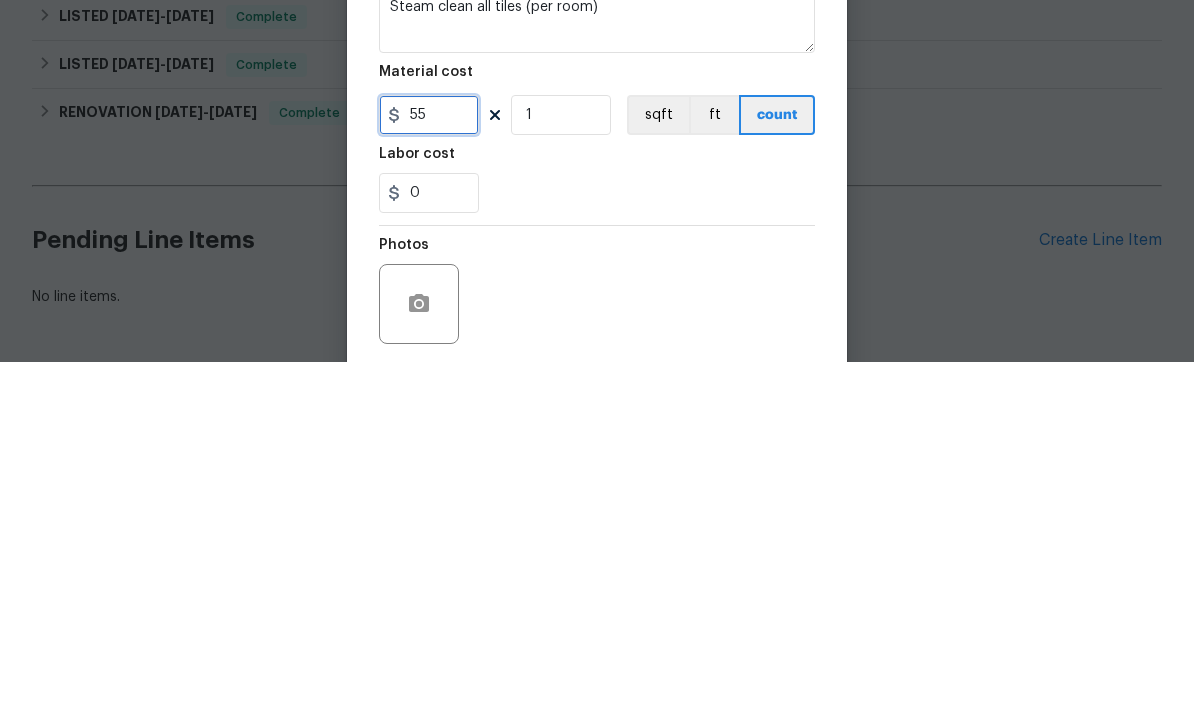 click on "55" at bounding box center [429, 463] 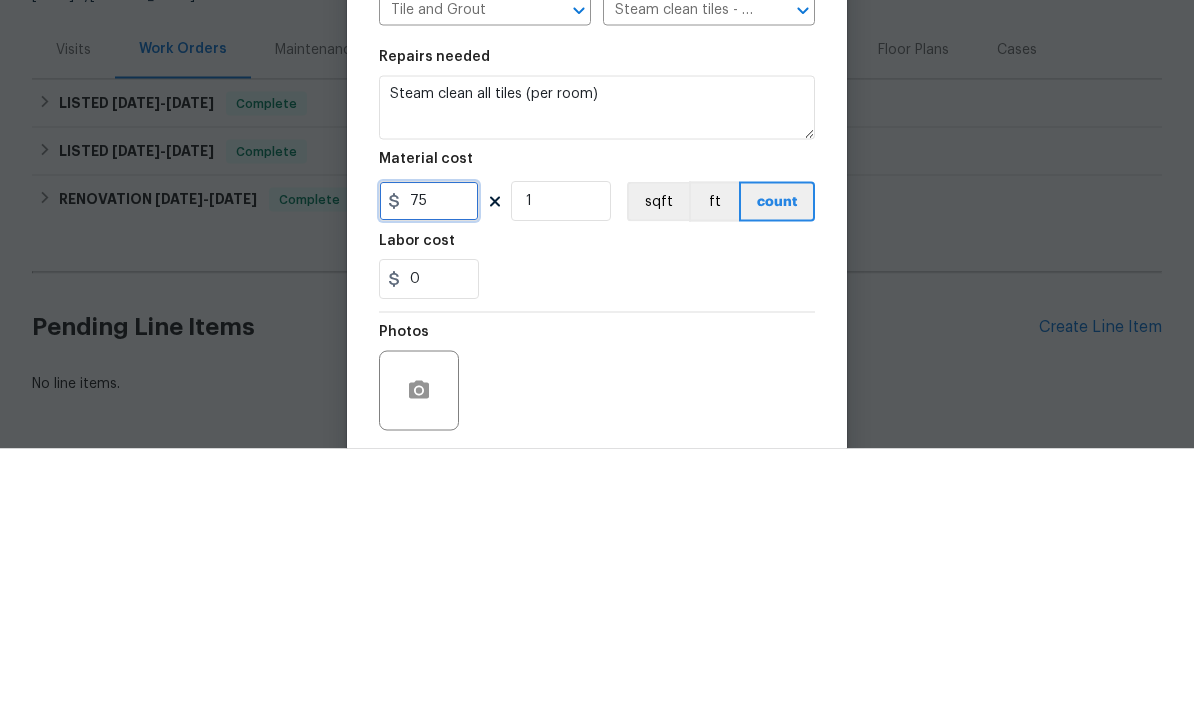 type on "75" 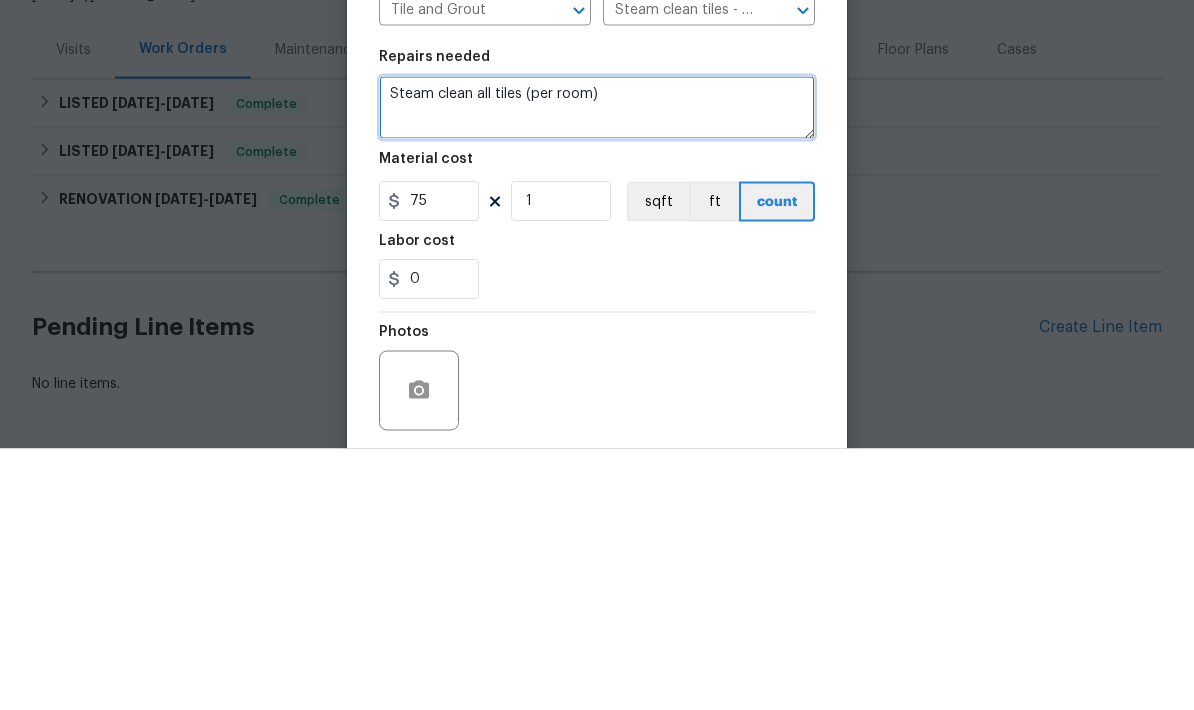 click on "Steam clean all tiles (per room)" at bounding box center [597, 369] 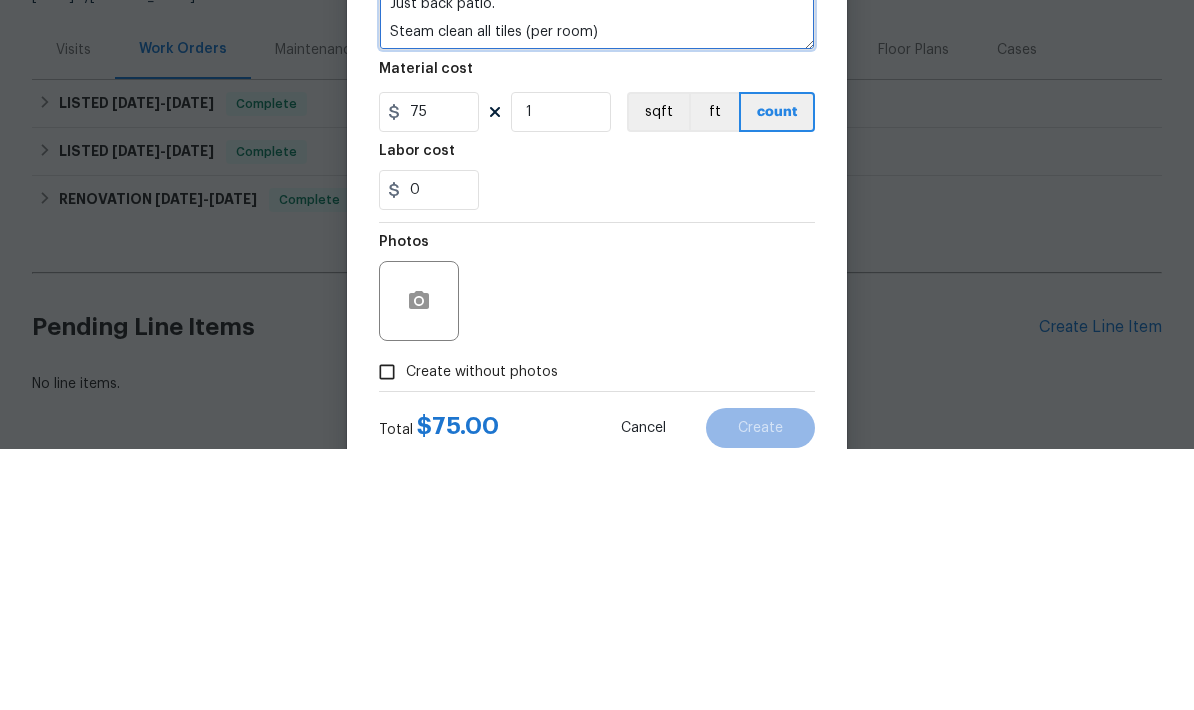 scroll, scrollTop: 91, scrollLeft: 0, axis: vertical 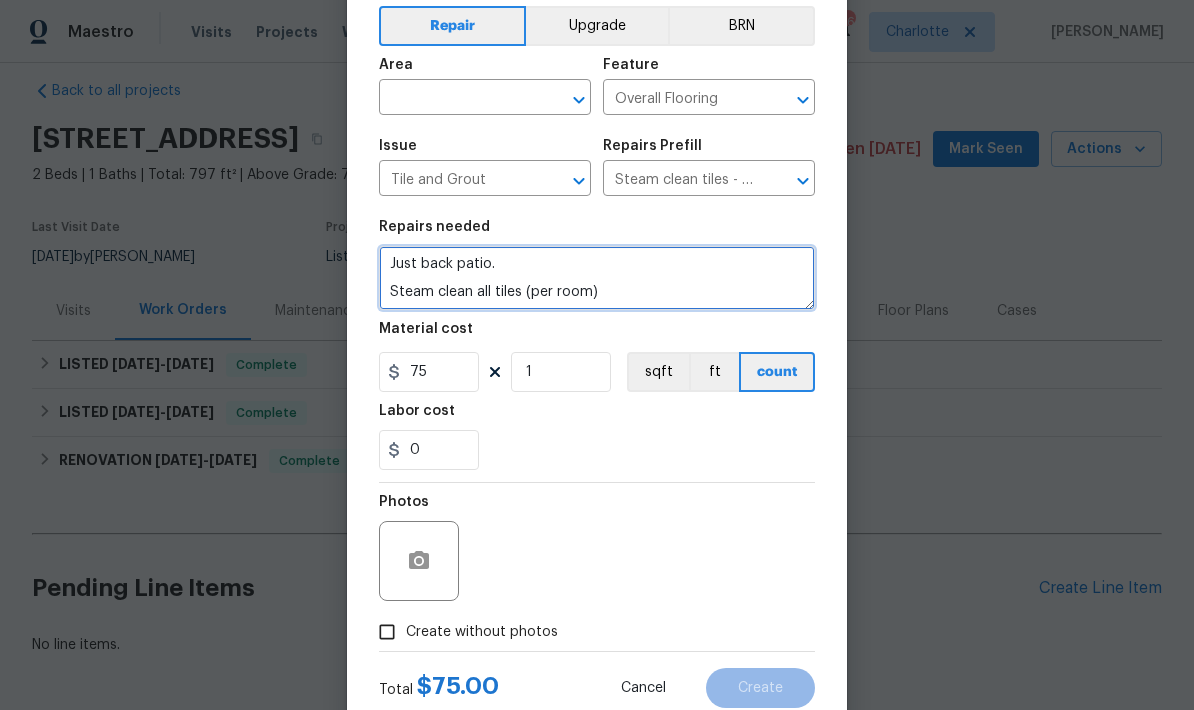 type on "Just back patio.
Steam clean all tiles (per room)" 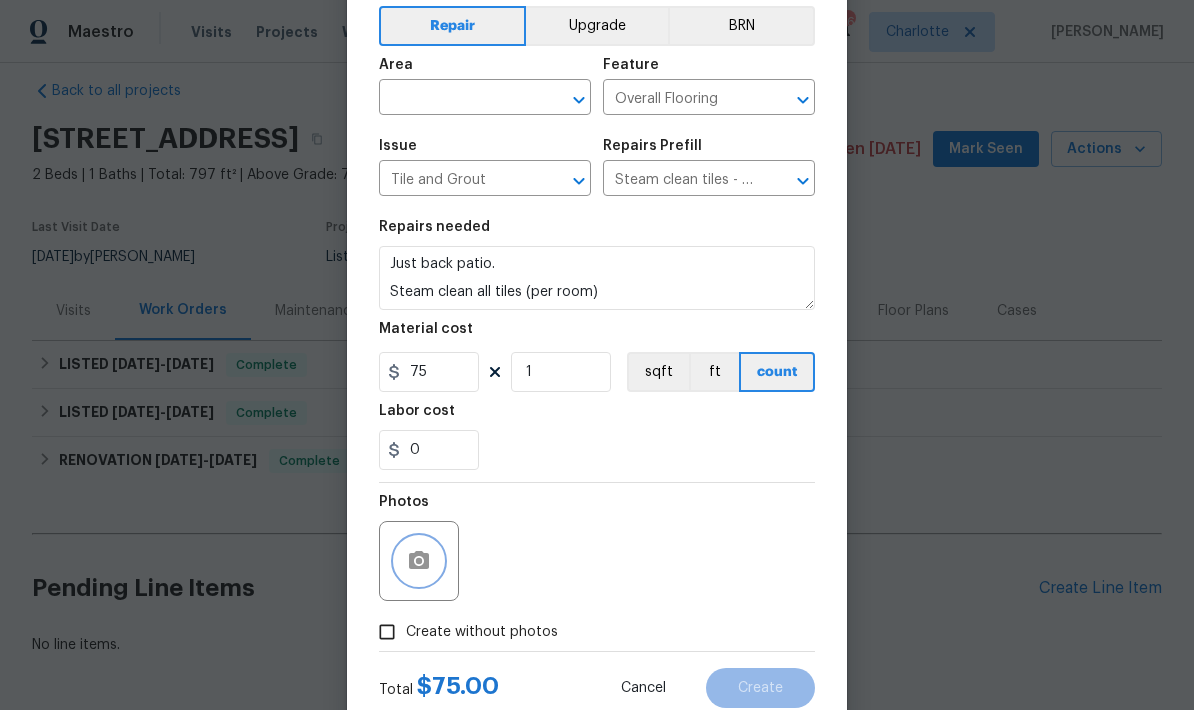 click at bounding box center [419, 561] 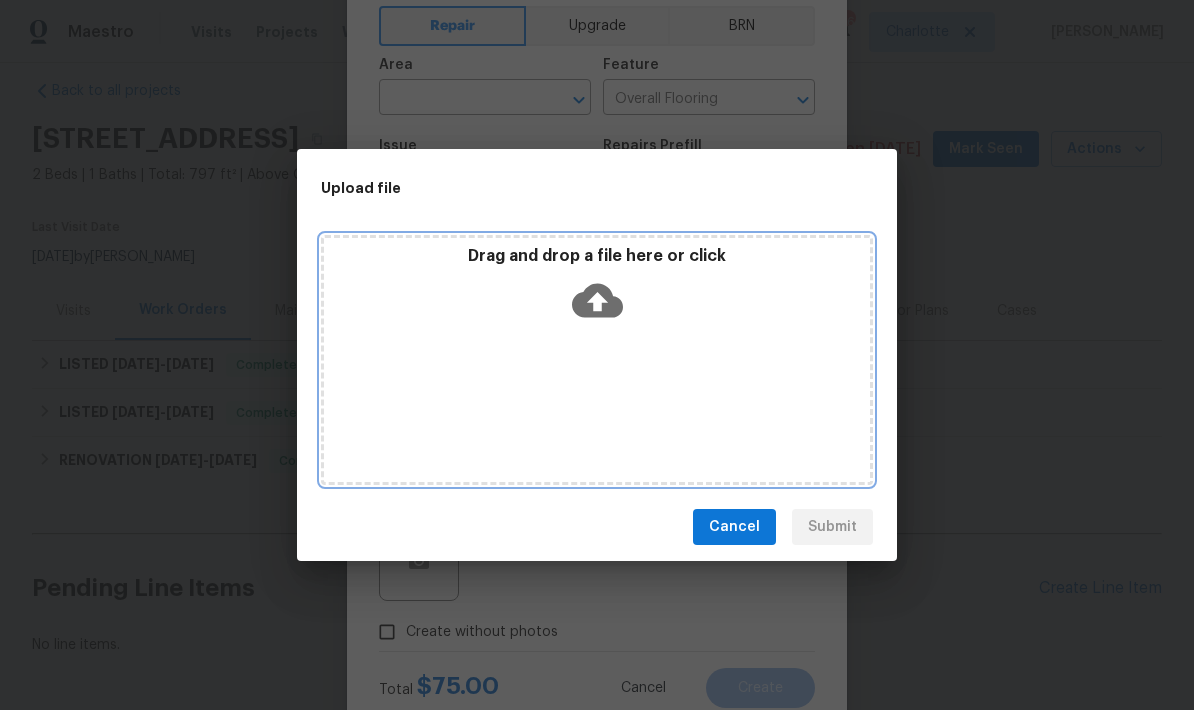 click 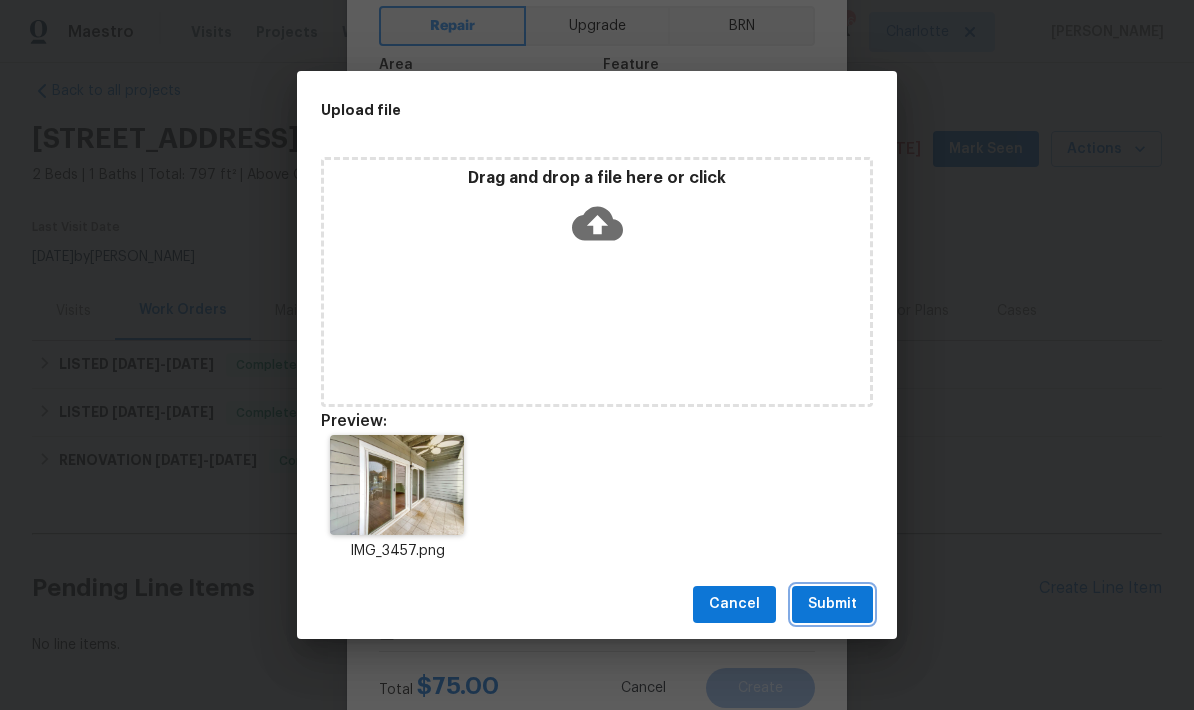 click on "Submit" at bounding box center [832, 604] 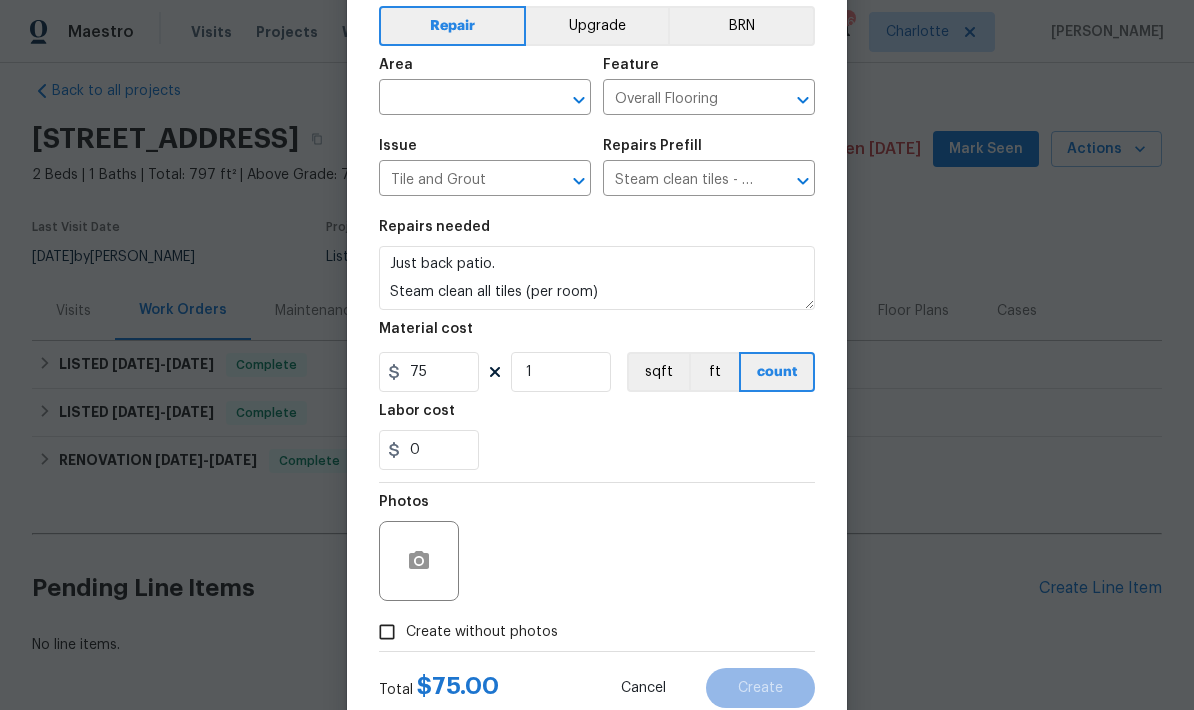 click at bounding box center (457, 99) 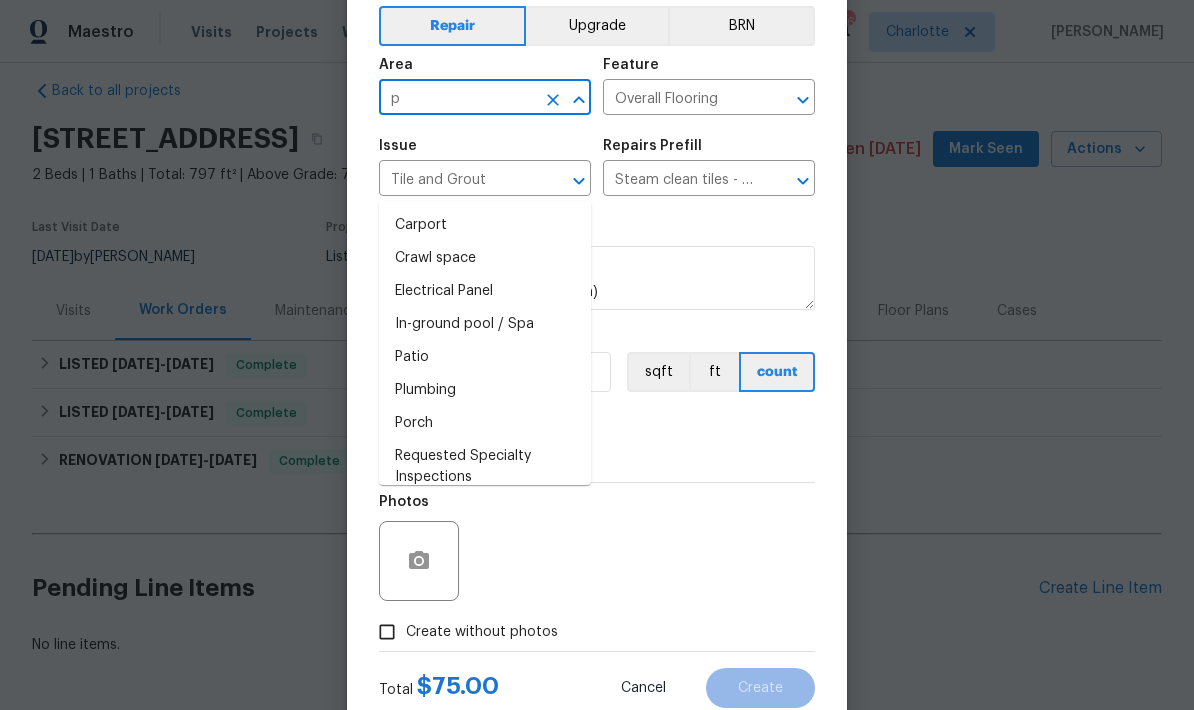 type on "pa" 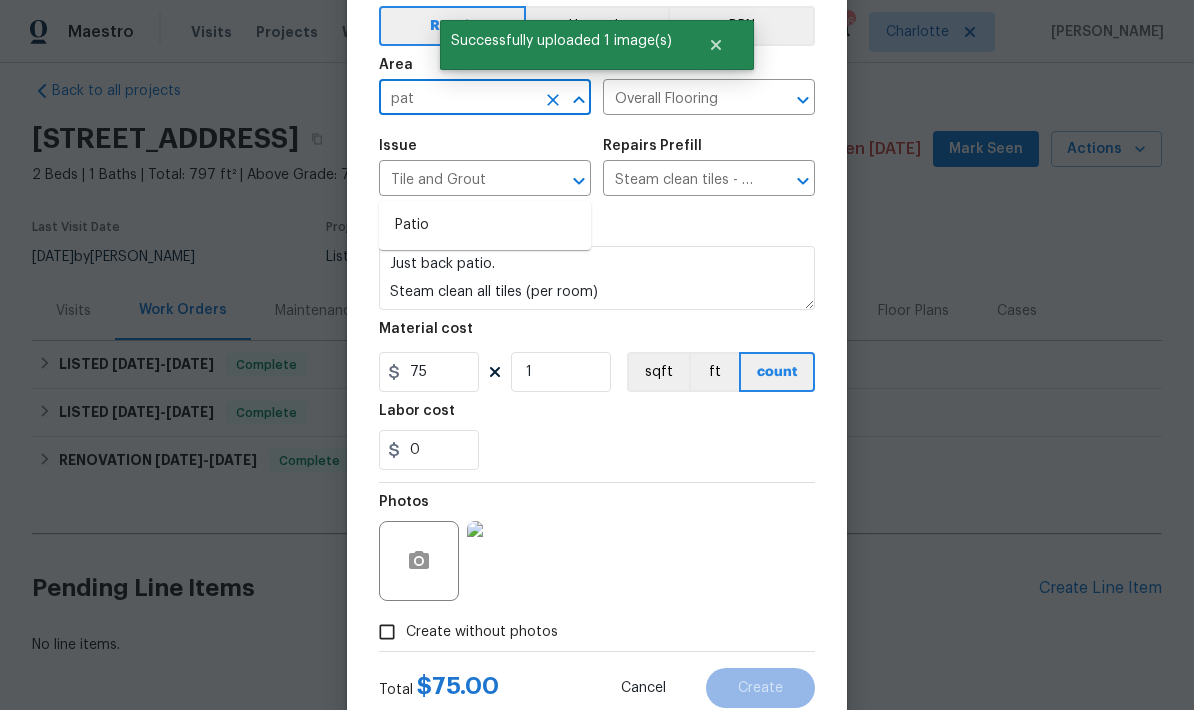 click on "Patio" at bounding box center [485, 225] 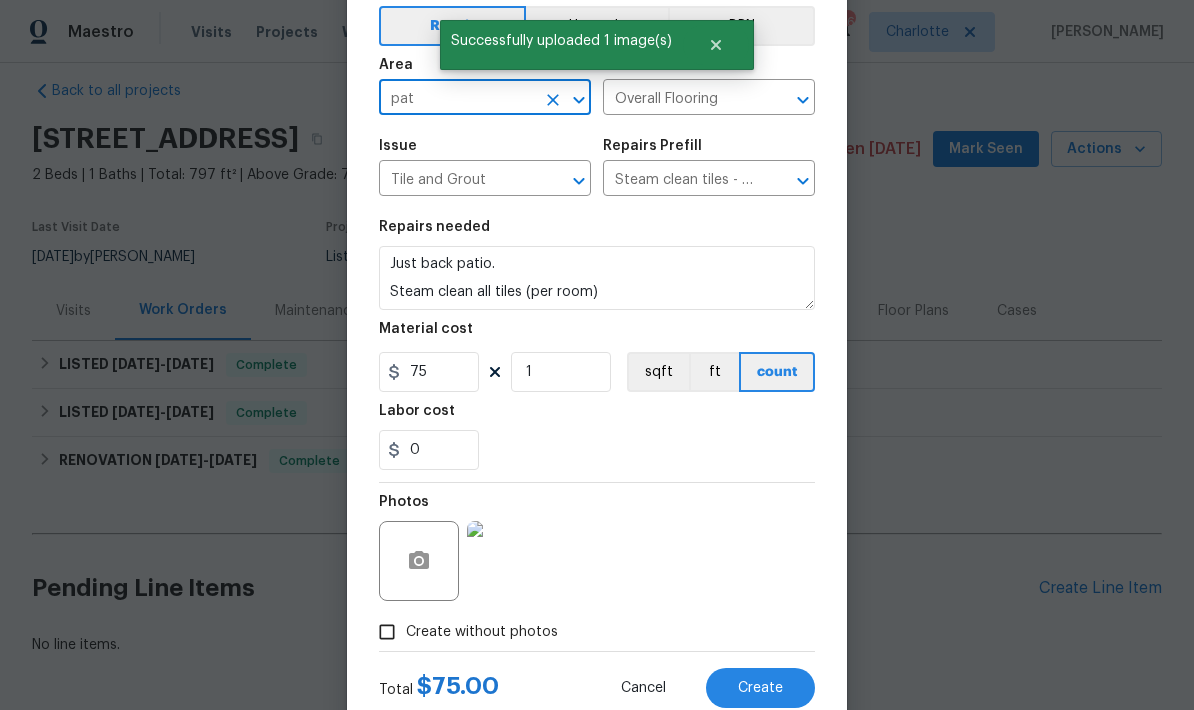 type on "Patio" 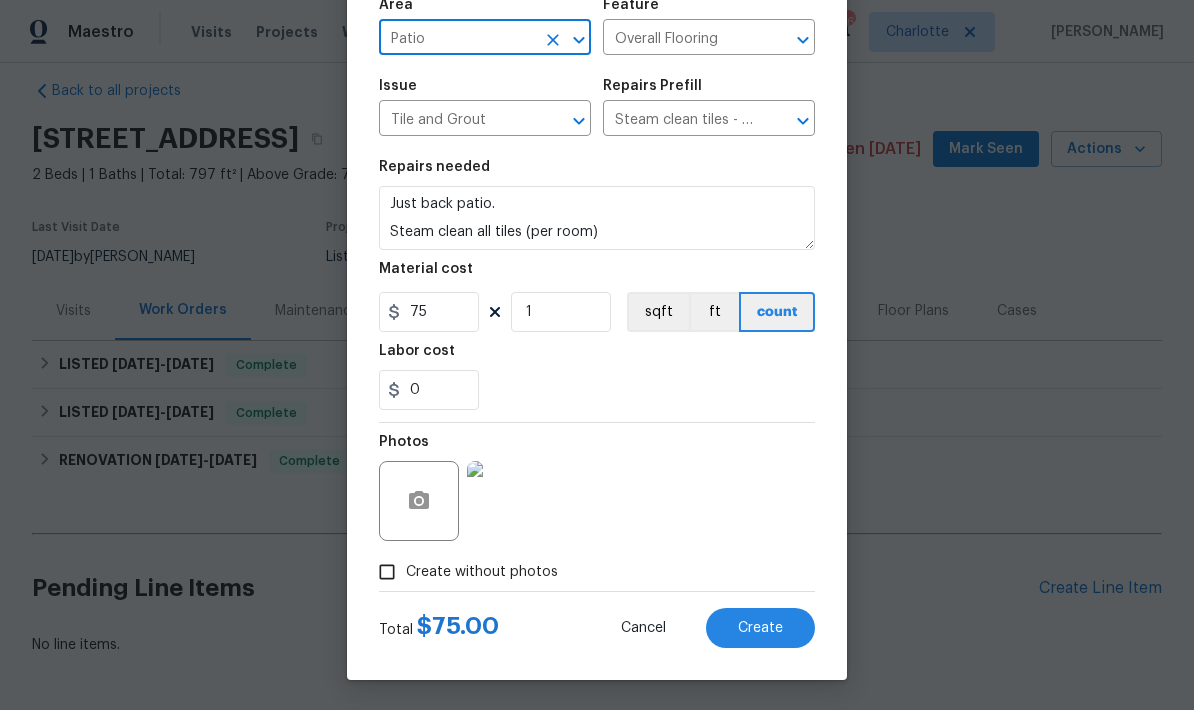 scroll, scrollTop: 155, scrollLeft: 0, axis: vertical 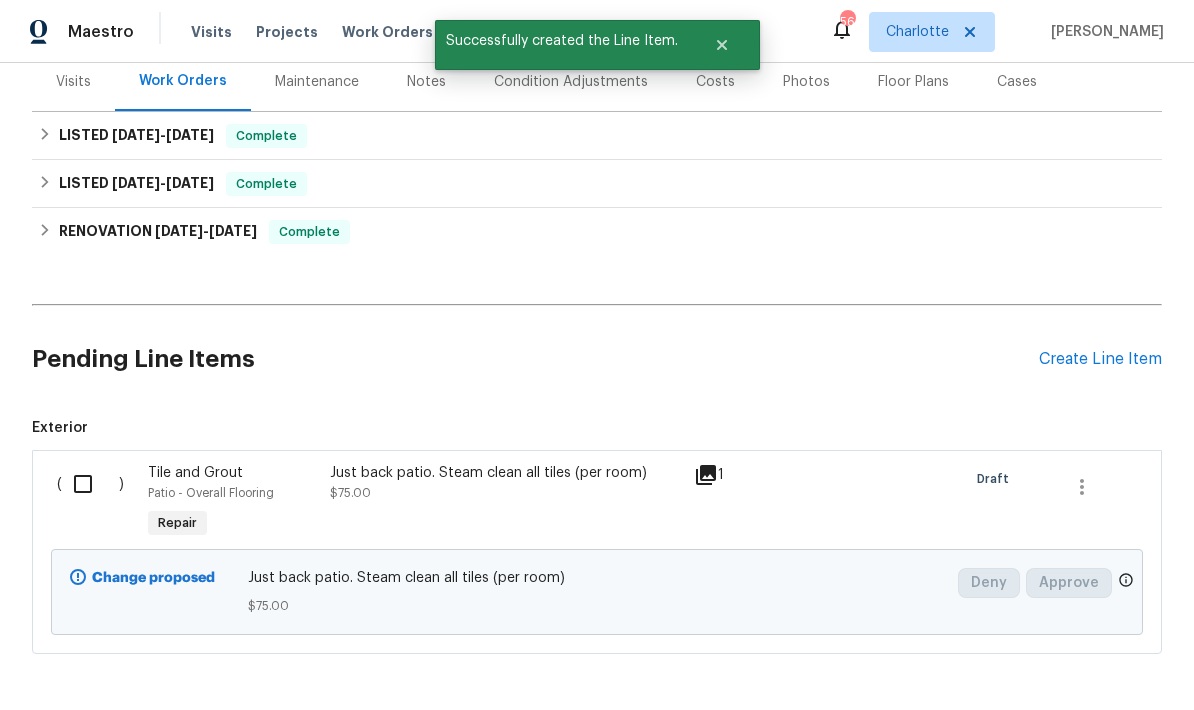 click at bounding box center (90, 484) 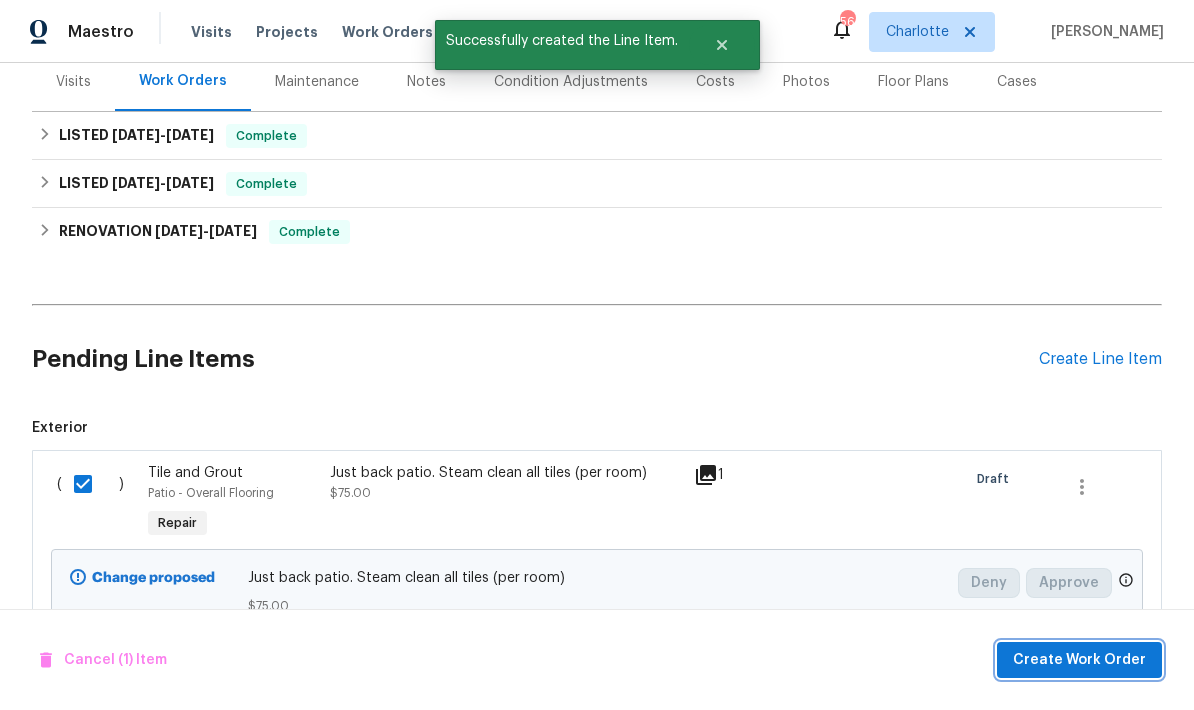 click on "Create Work Order" at bounding box center (1079, 660) 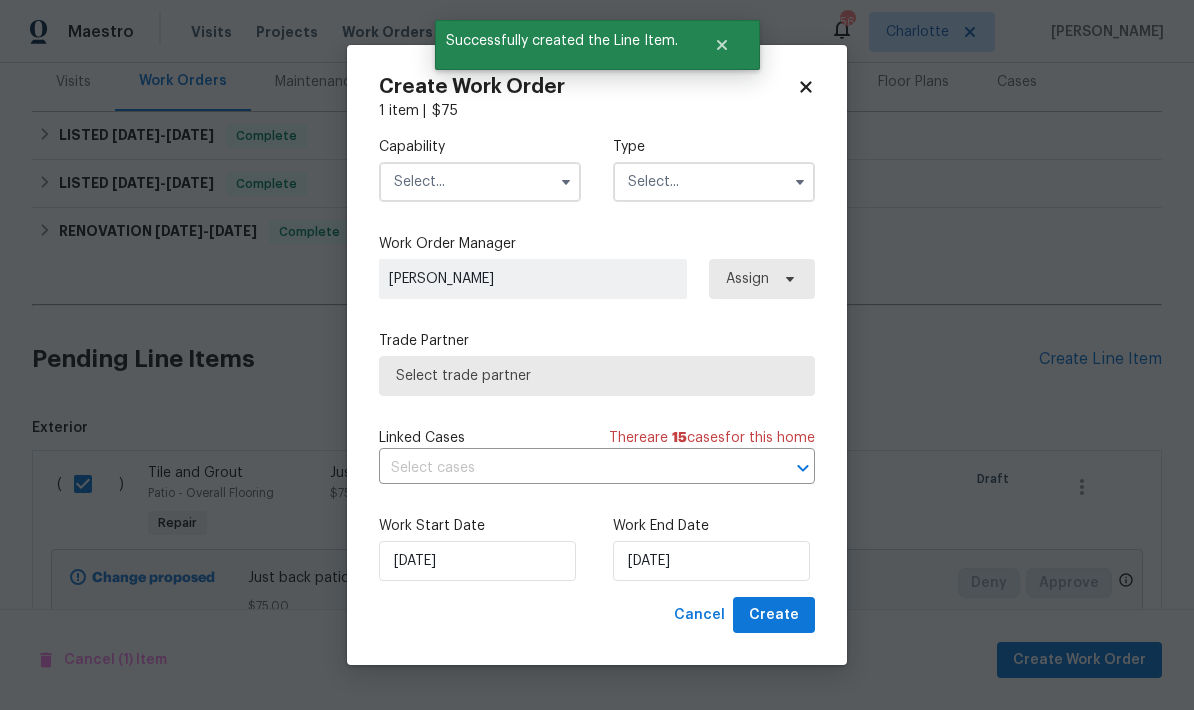 click at bounding box center [480, 182] 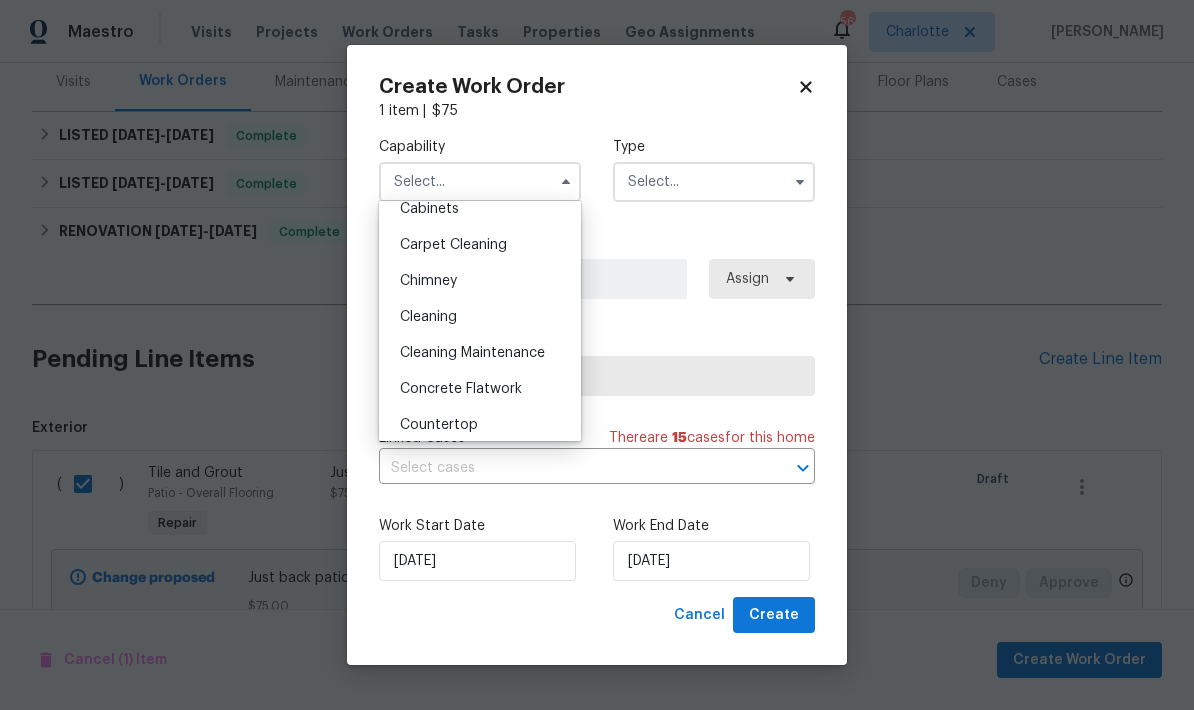scroll, scrollTop: 191, scrollLeft: 0, axis: vertical 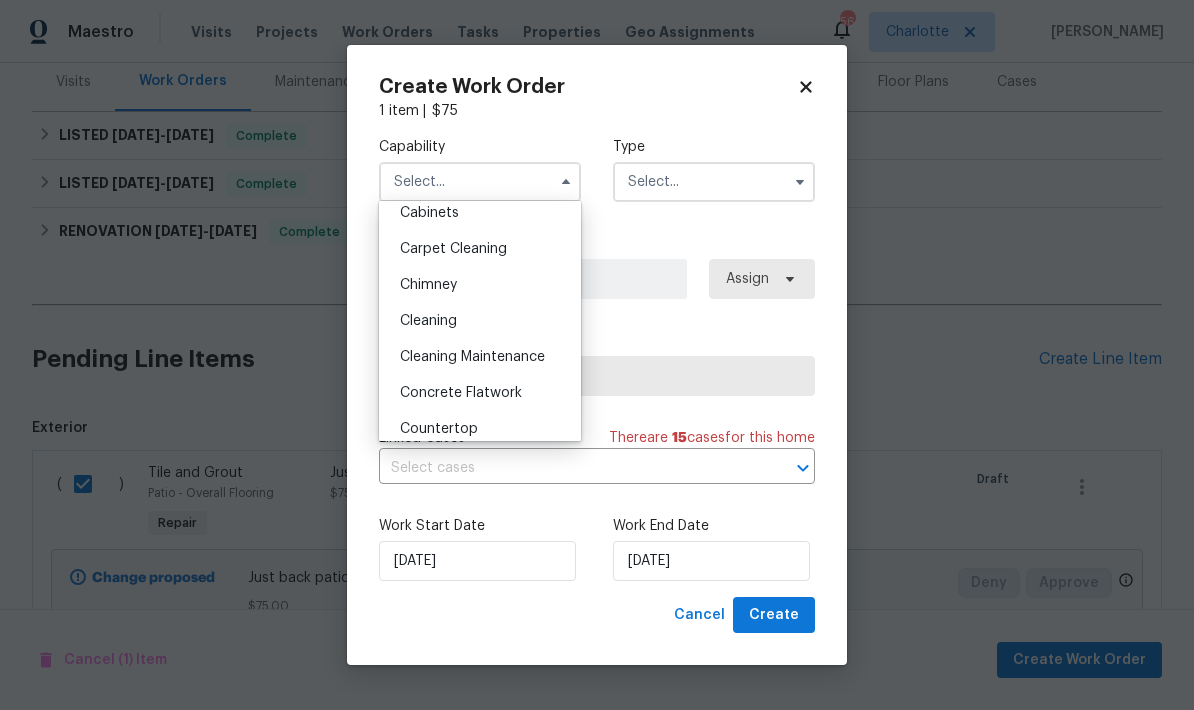click on "Carpet Cleaning" at bounding box center (453, 249) 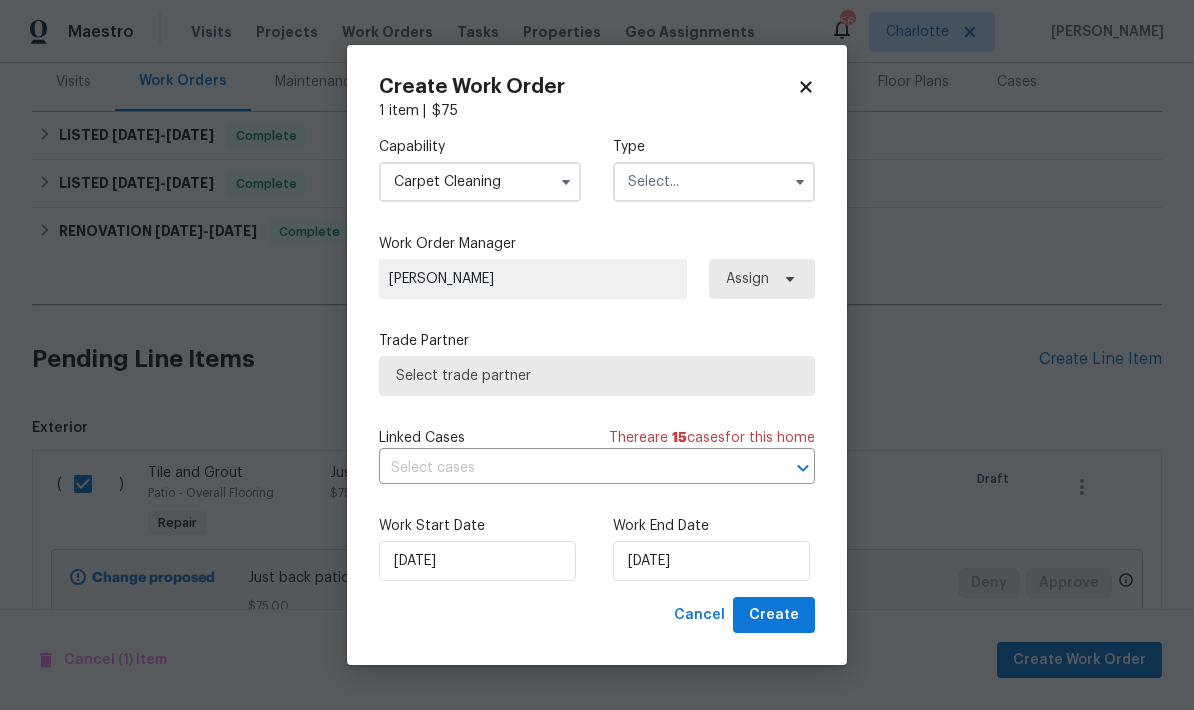 click at bounding box center [714, 182] 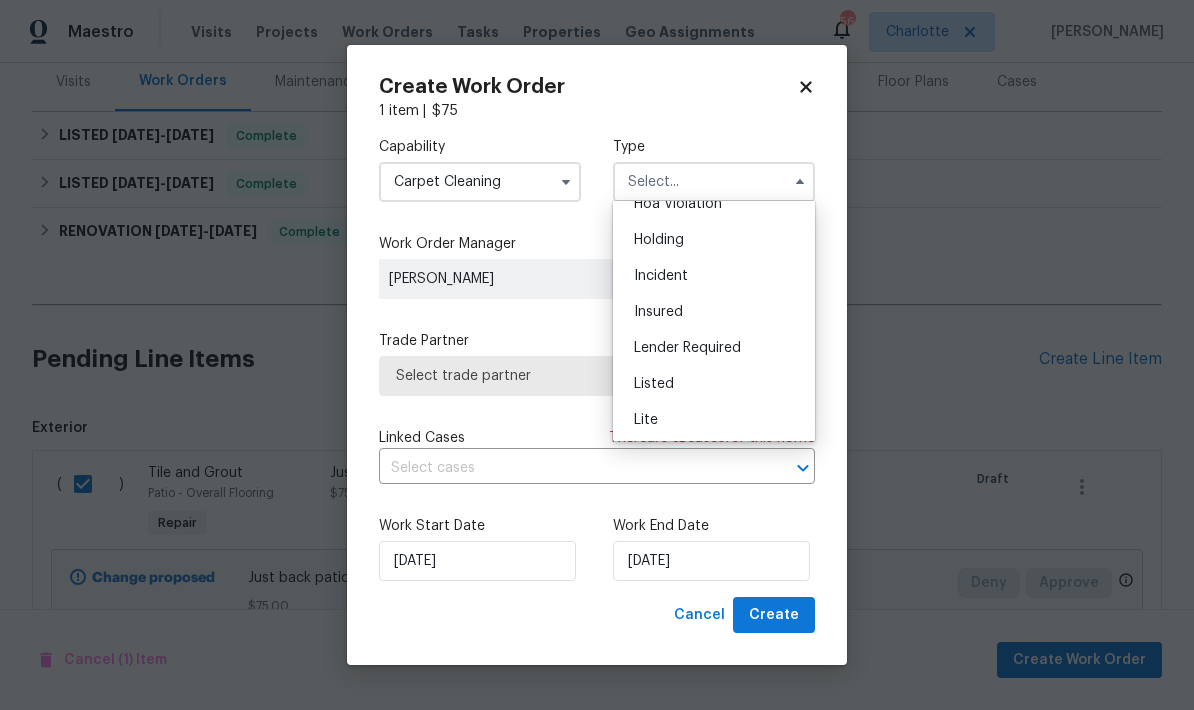 scroll, scrollTop: 59, scrollLeft: 0, axis: vertical 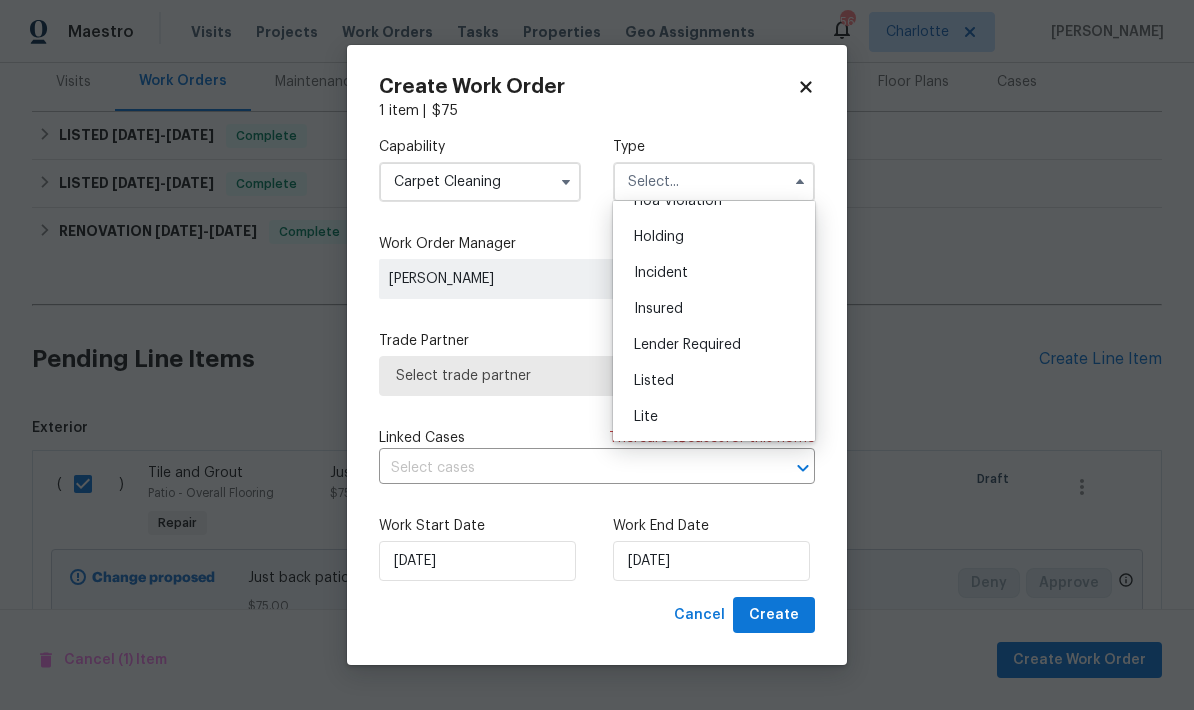 click on "Listed" at bounding box center [714, 381] 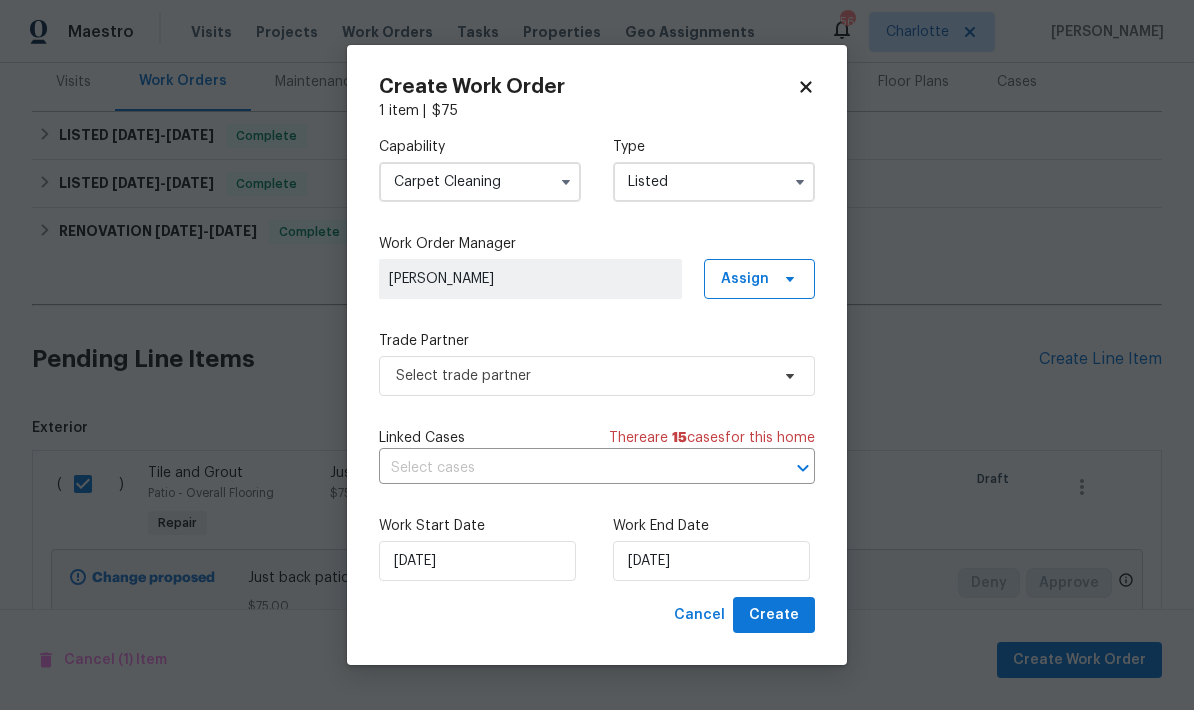 type on "Listed" 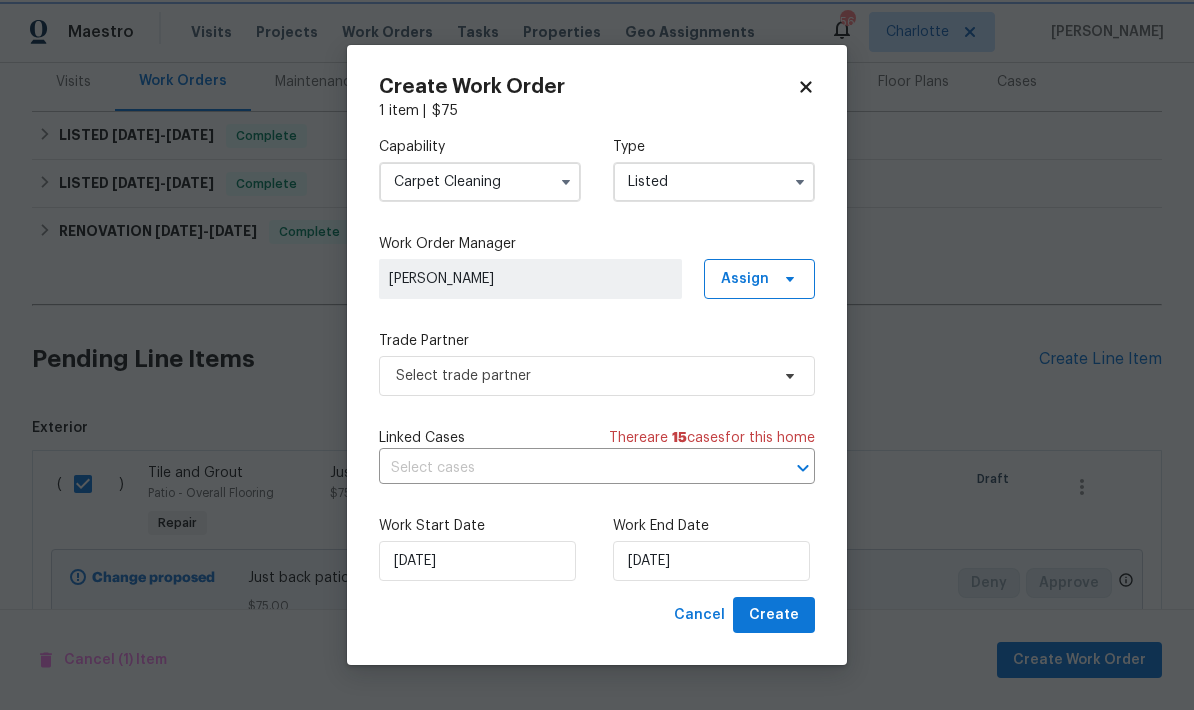 scroll, scrollTop: 0, scrollLeft: 0, axis: both 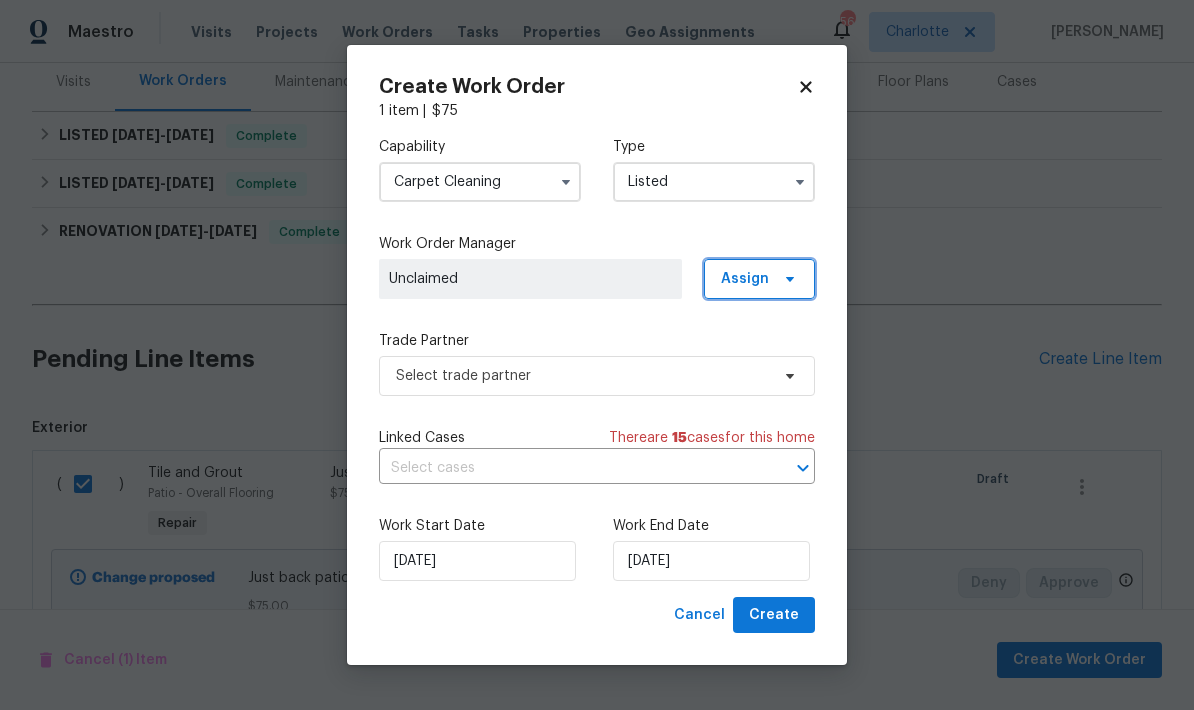 click 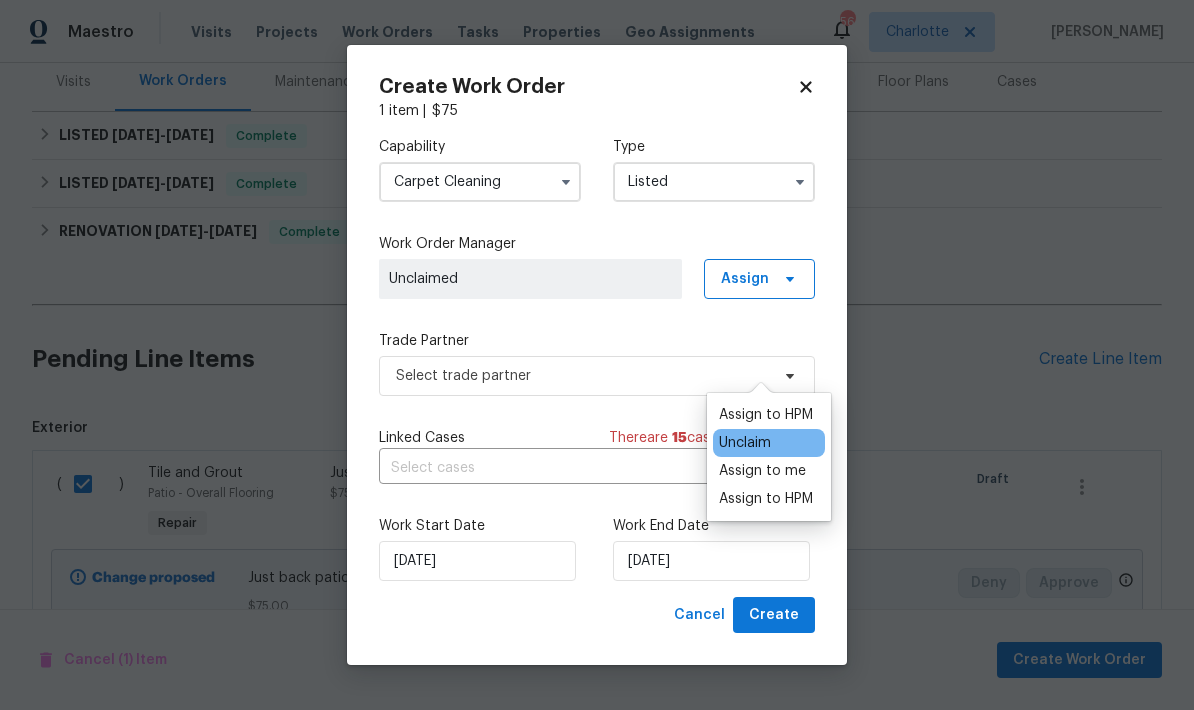 click on "Assign to HPM" at bounding box center (766, 415) 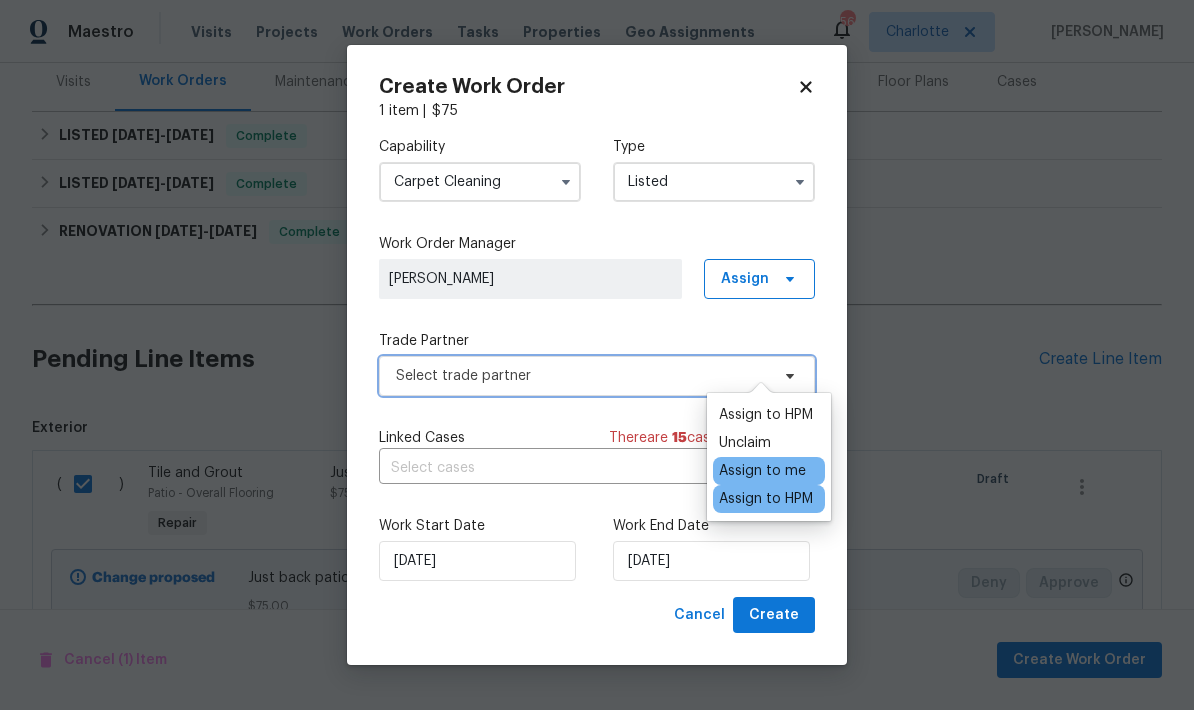 click on "Select trade partner" at bounding box center [582, 376] 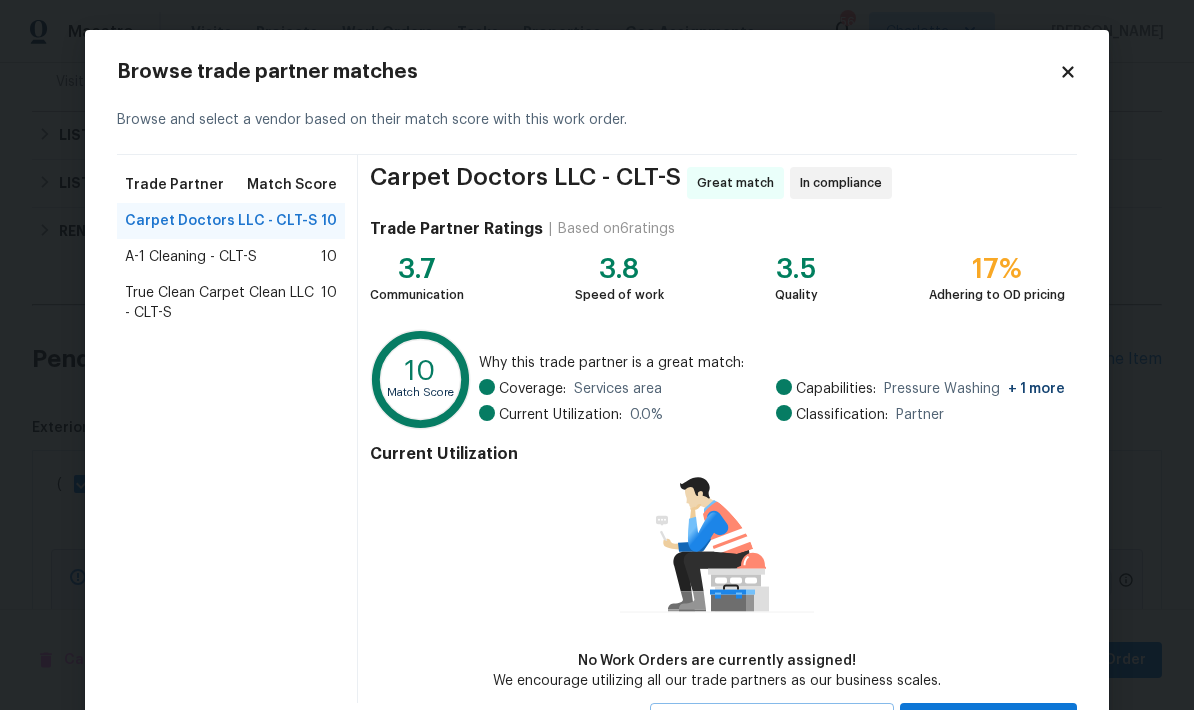 click on "A-1 Cleaning - CLT-S" at bounding box center [191, 257] 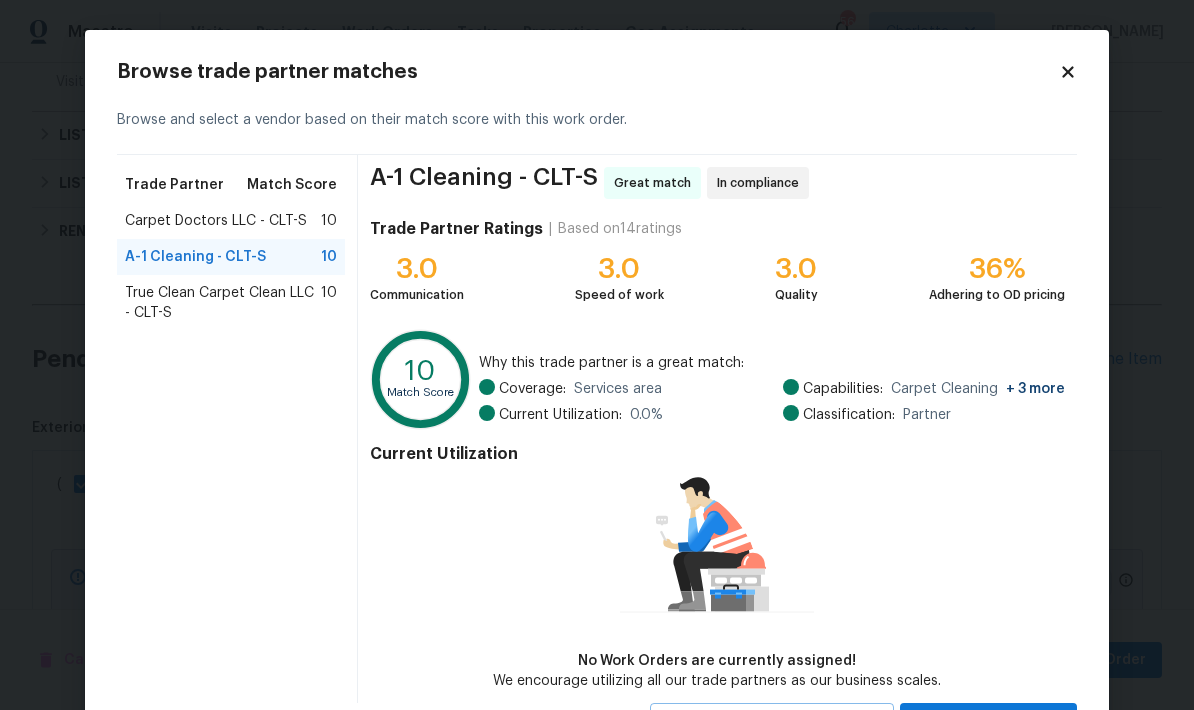 click on "True Clean Carpet Clean LLC - CLT-S" at bounding box center [223, 303] 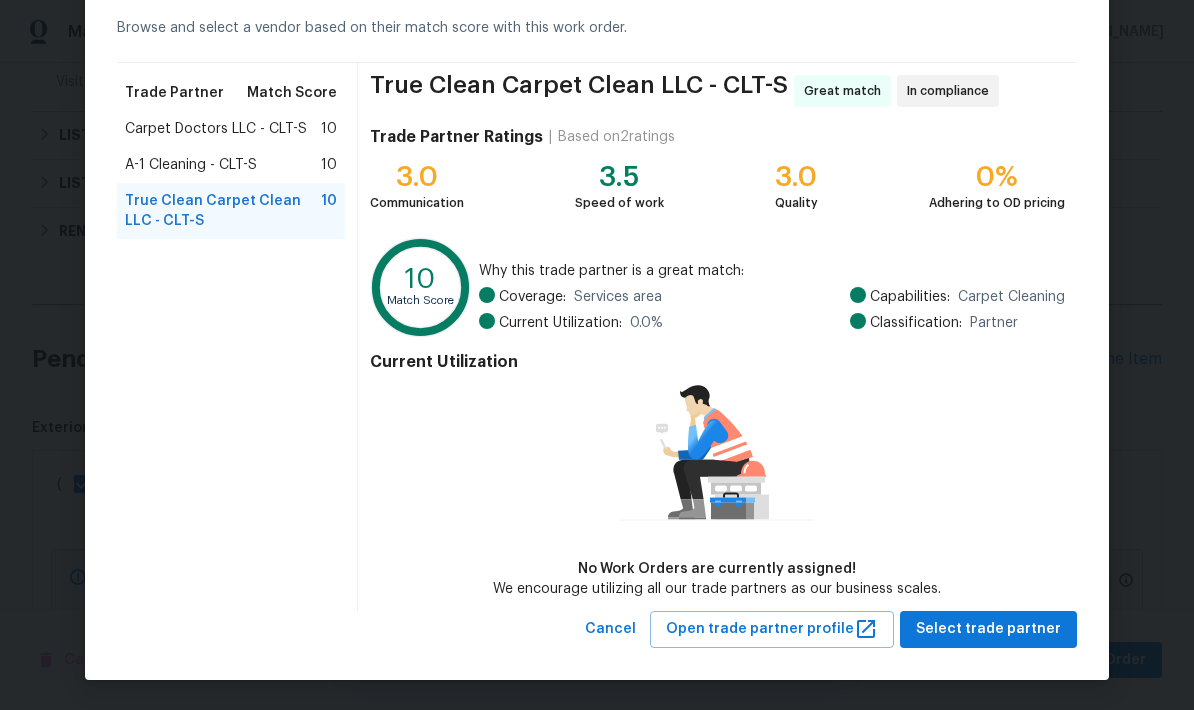 scroll, scrollTop: 91, scrollLeft: 0, axis: vertical 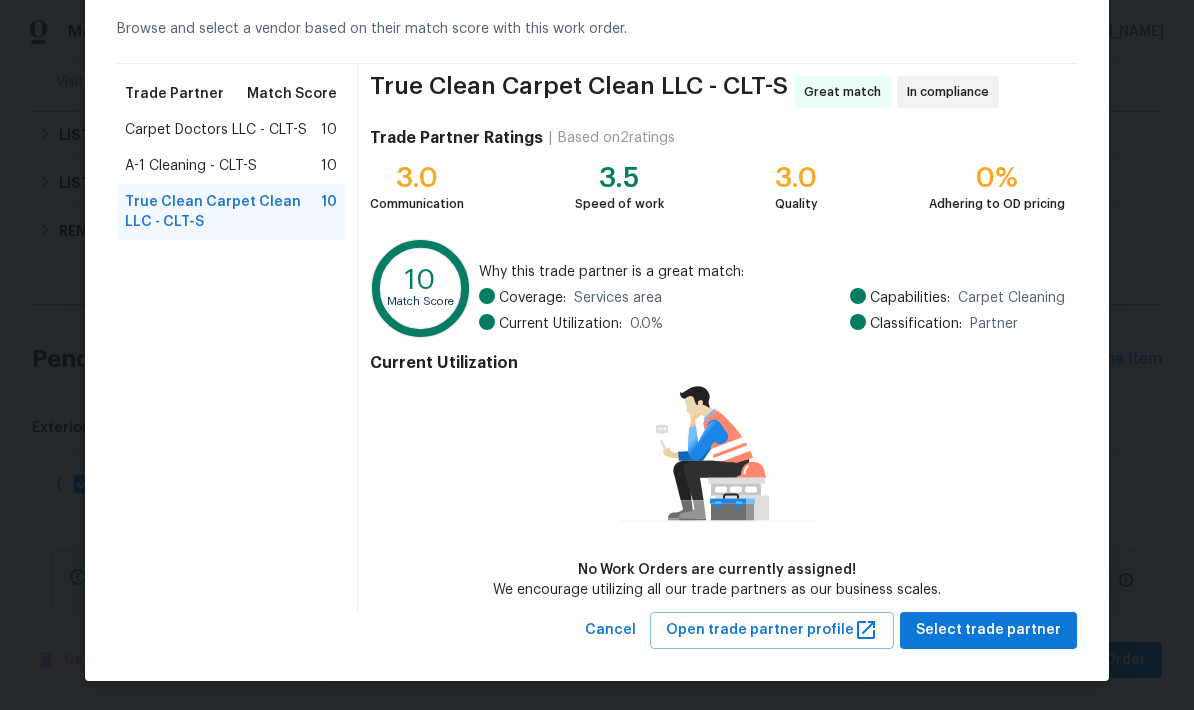 click on "Carpet Doctors LLC - CLT-S" at bounding box center (216, 130) 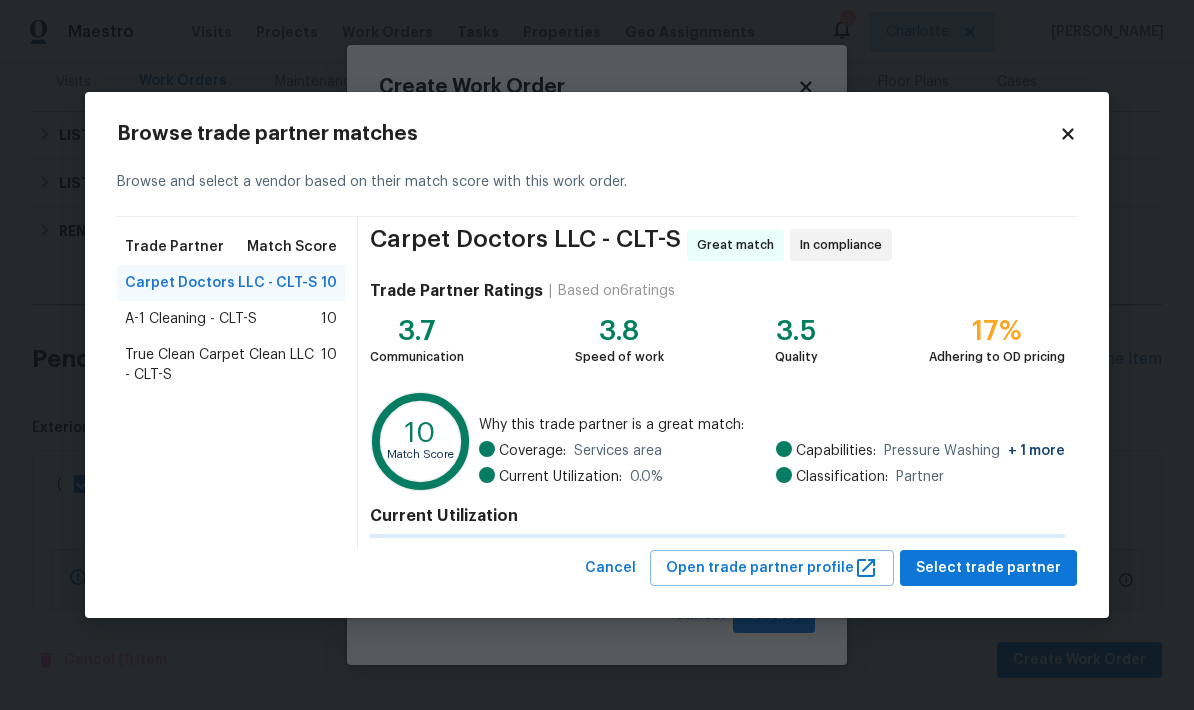 scroll, scrollTop: 0, scrollLeft: 0, axis: both 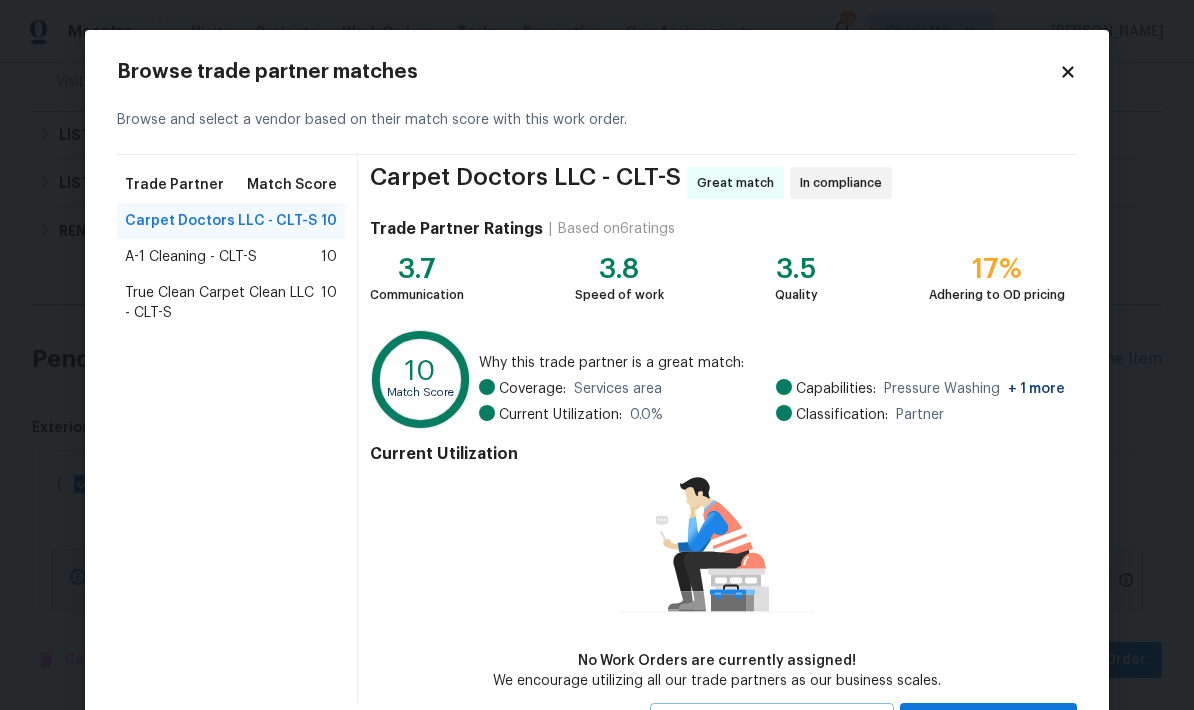 click on "A-1 Cleaning - CLT-S" at bounding box center (191, 257) 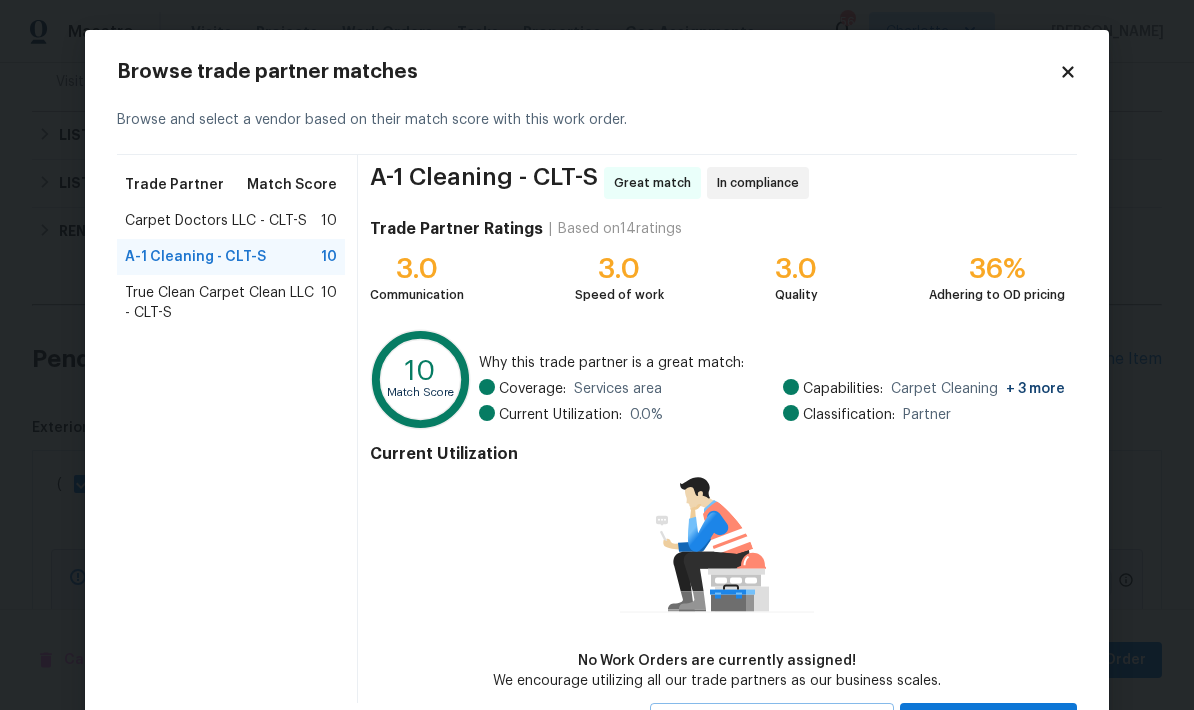 click on "Carpet Doctors LLC - CLT-S" at bounding box center [216, 221] 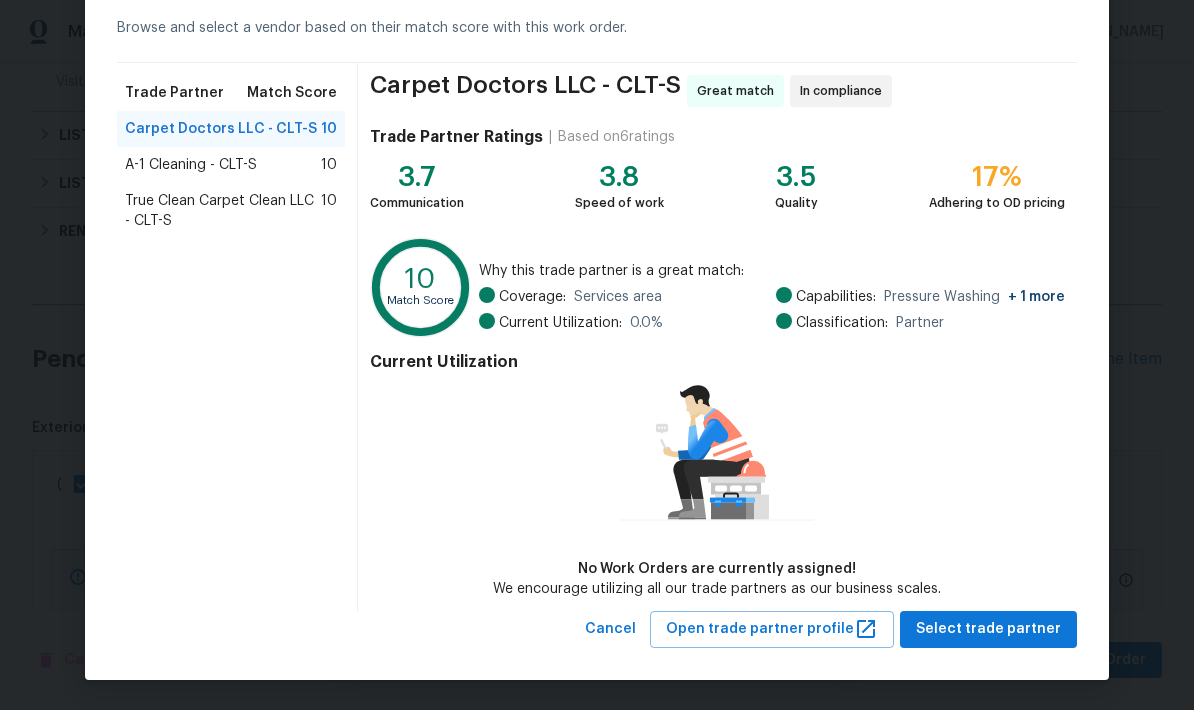 scroll, scrollTop: 91, scrollLeft: 0, axis: vertical 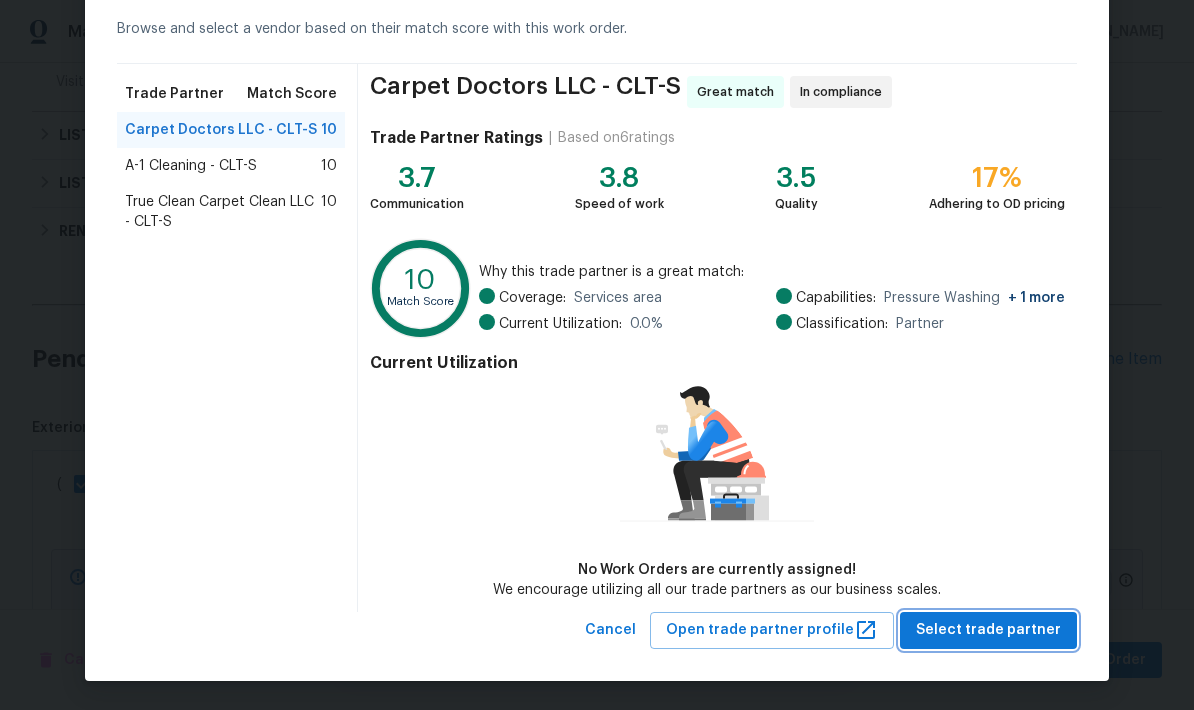click on "Select trade partner" at bounding box center (988, 630) 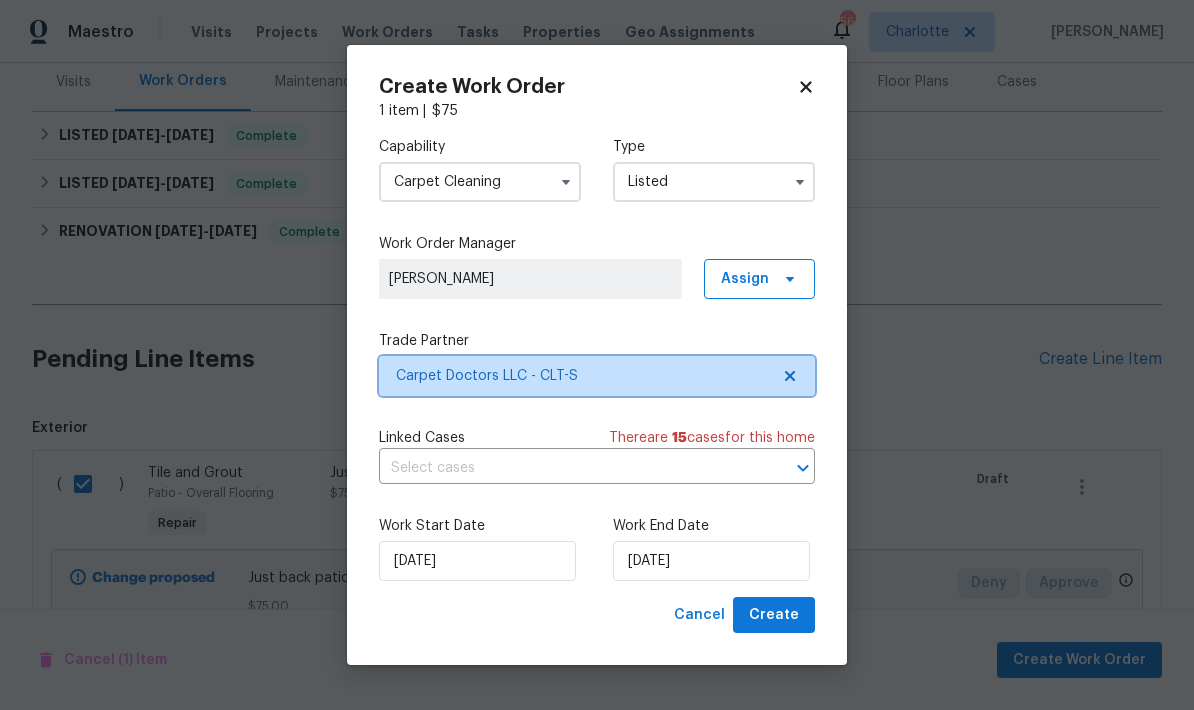 scroll, scrollTop: 0, scrollLeft: 0, axis: both 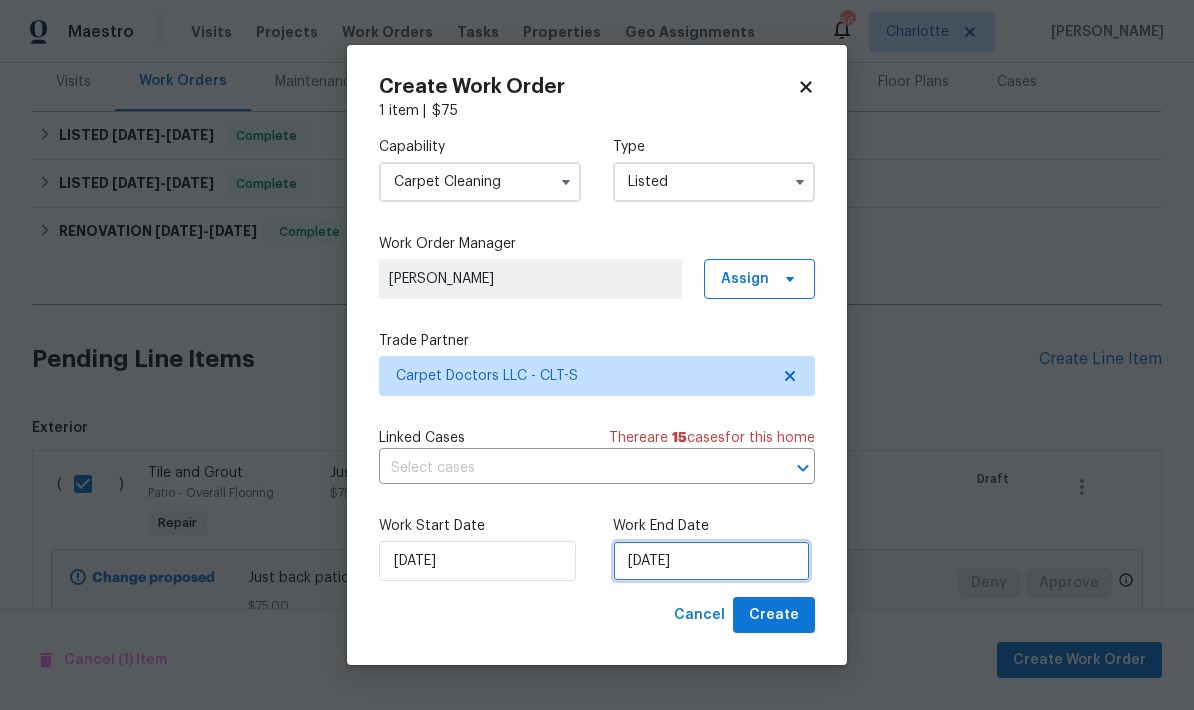 click on "[DATE]" at bounding box center (711, 561) 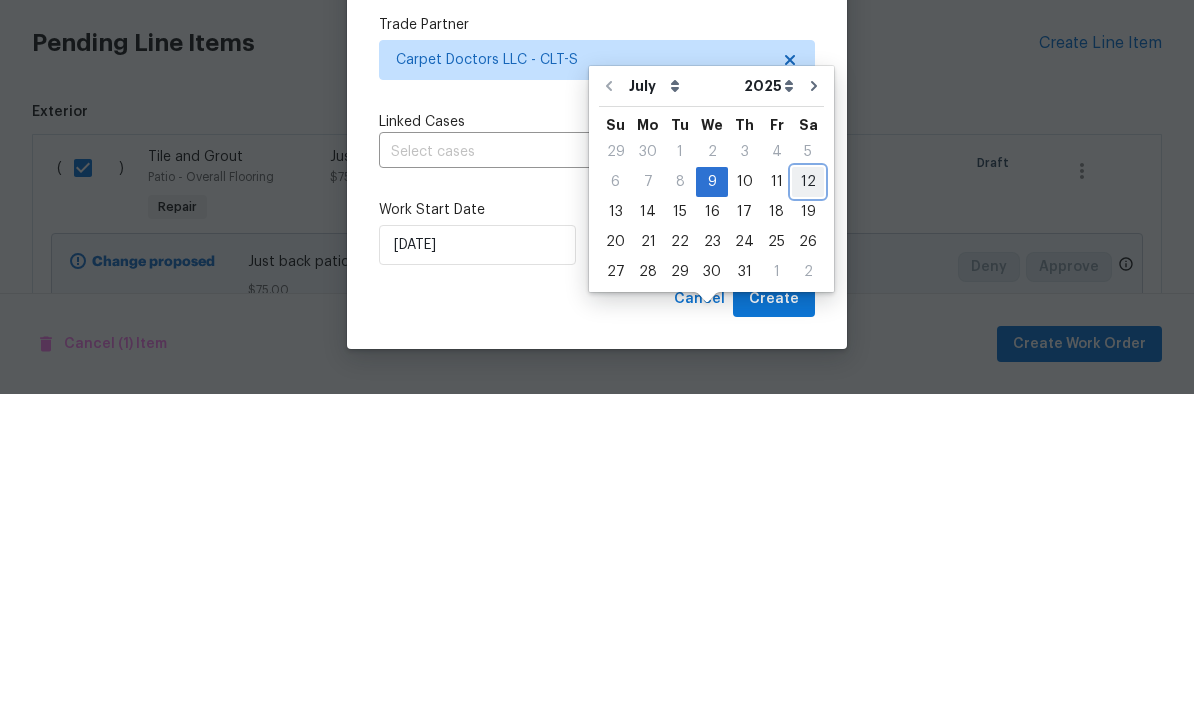 click on "12" at bounding box center [808, 498] 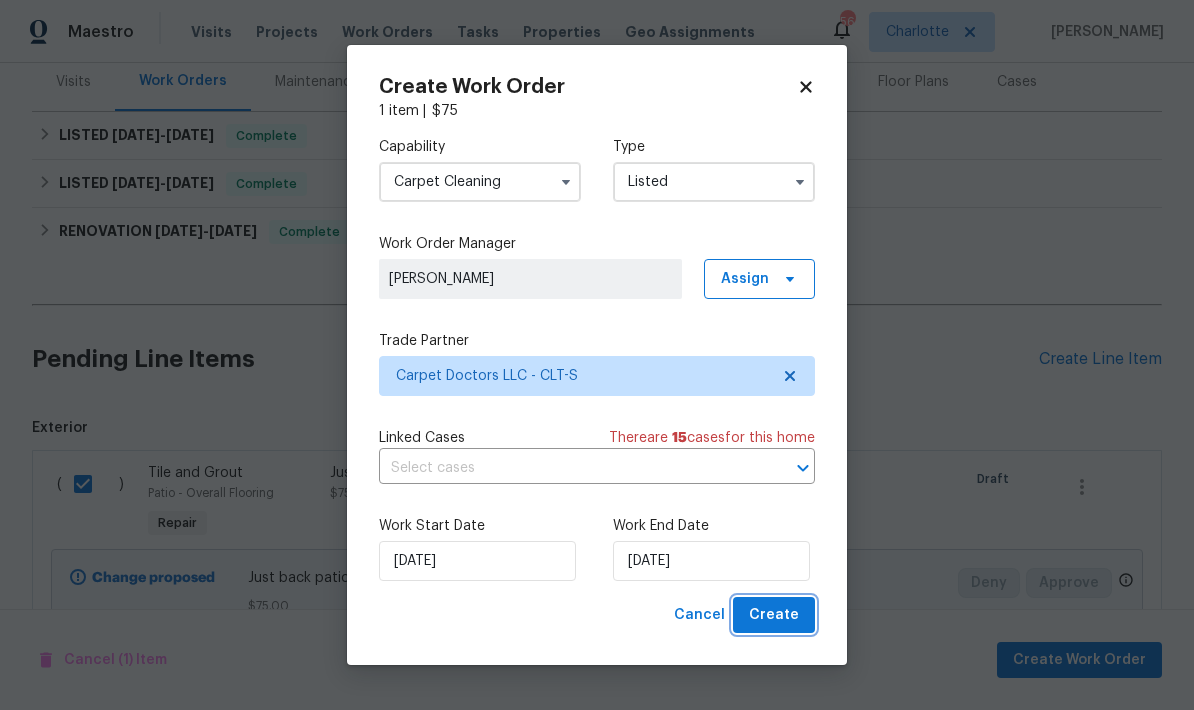 click on "Create" at bounding box center [774, 615] 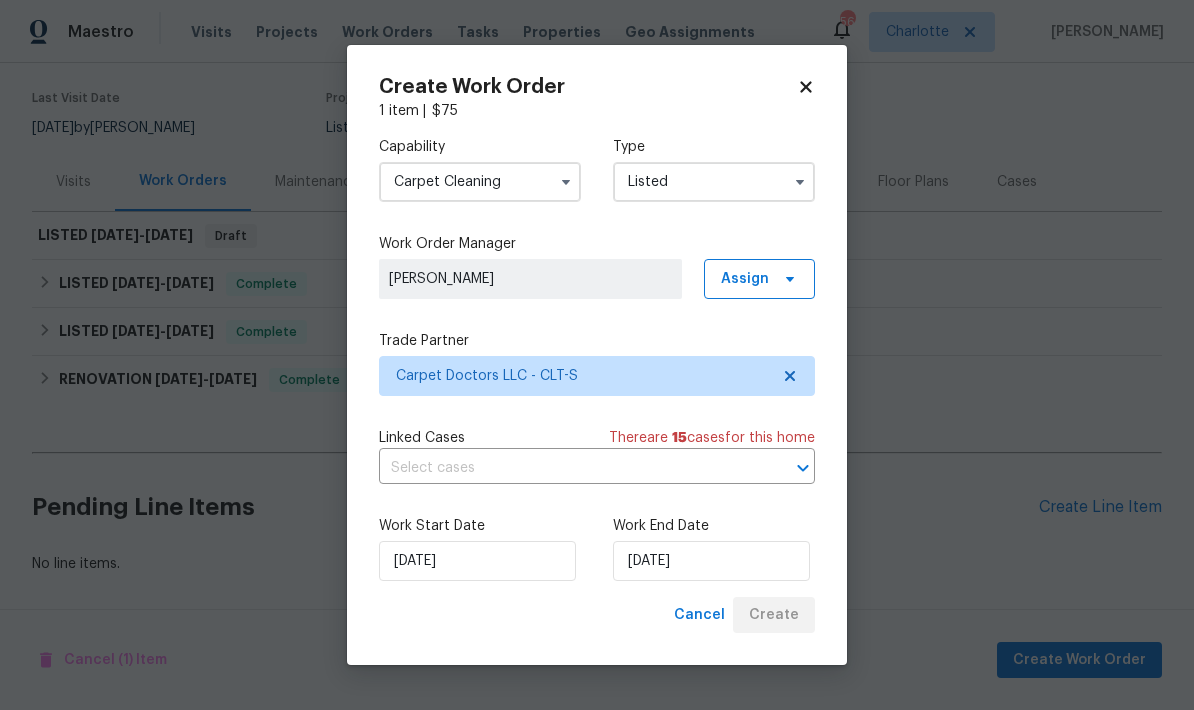 scroll, scrollTop: 70, scrollLeft: 0, axis: vertical 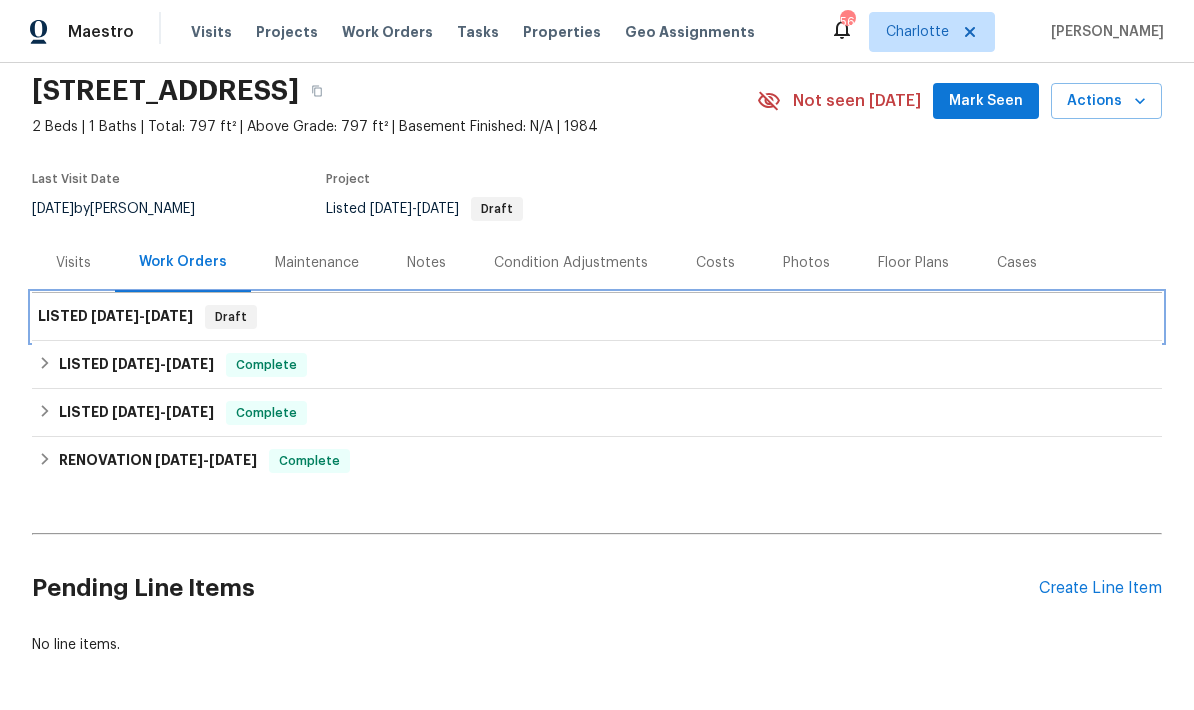 click on "LISTED   [DATE]  -  [DATE]" at bounding box center [115, 317] 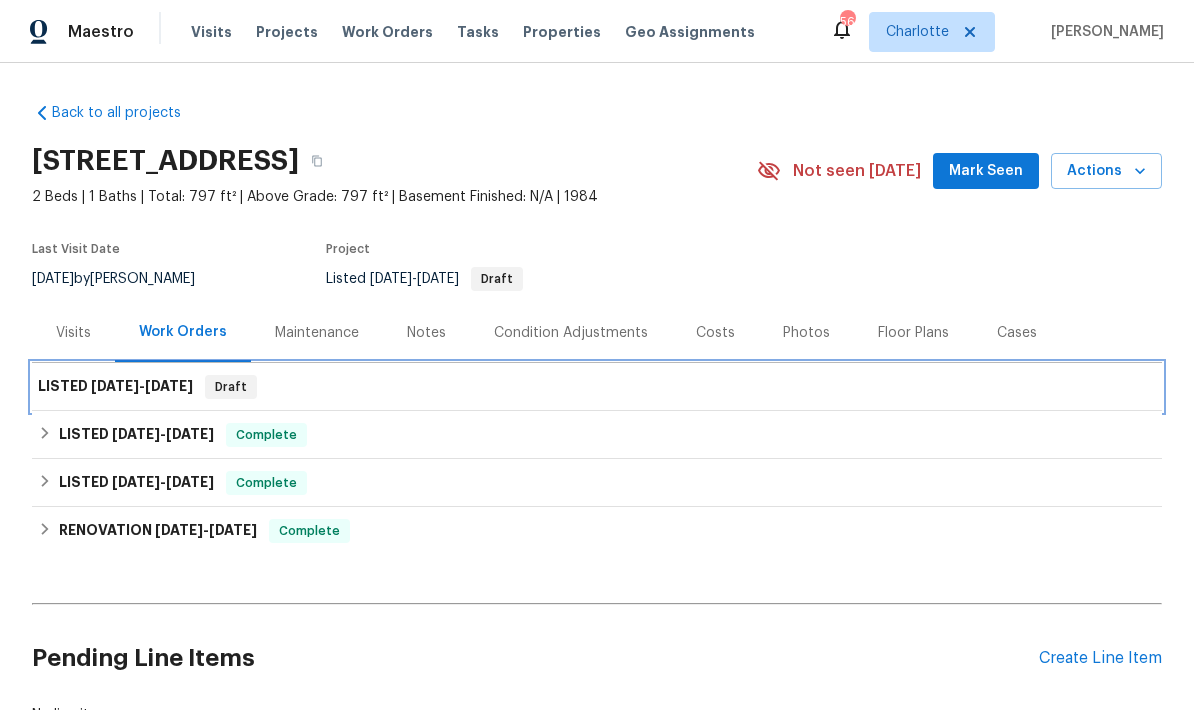 scroll, scrollTop: -6, scrollLeft: 0, axis: vertical 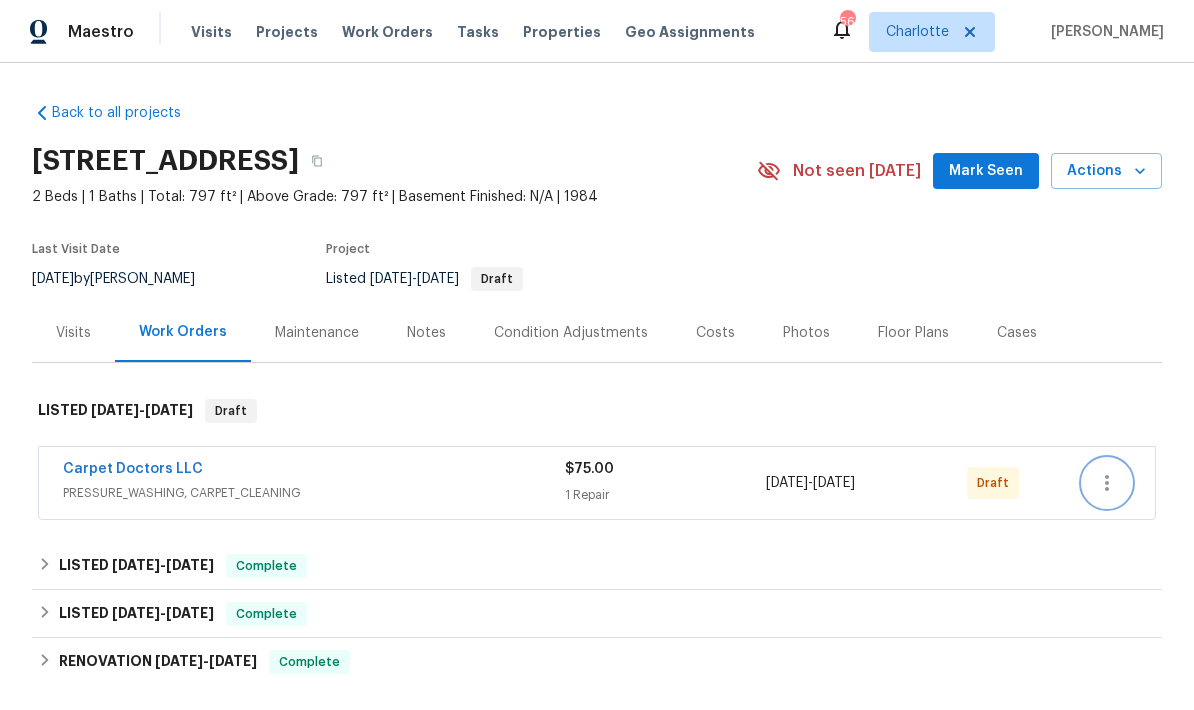 click 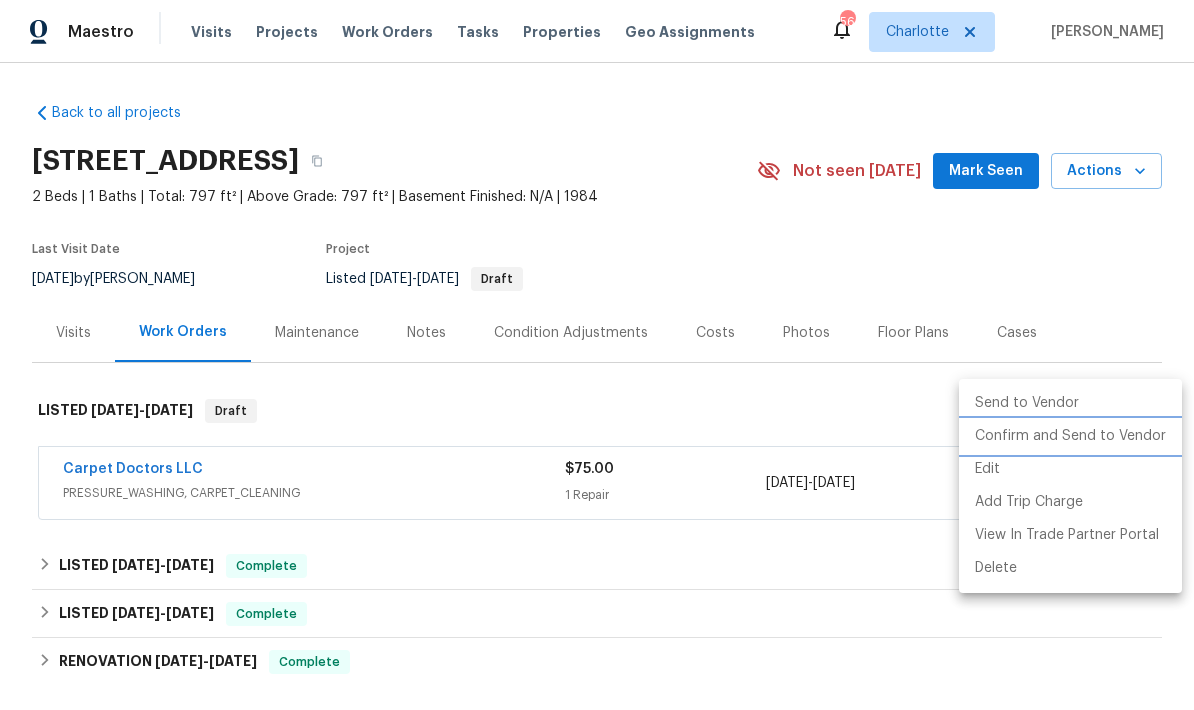 click on "Confirm and Send to Vendor" at bounding box center [1070, 436] 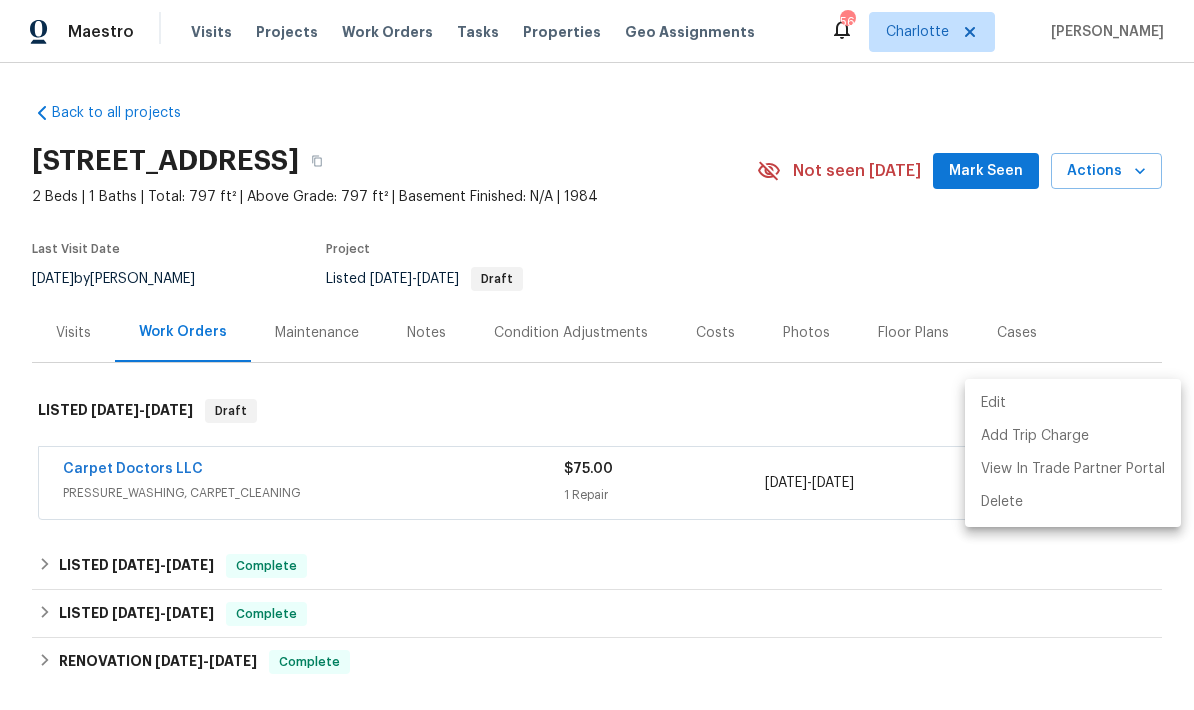 click at bounding box center (597, 355) 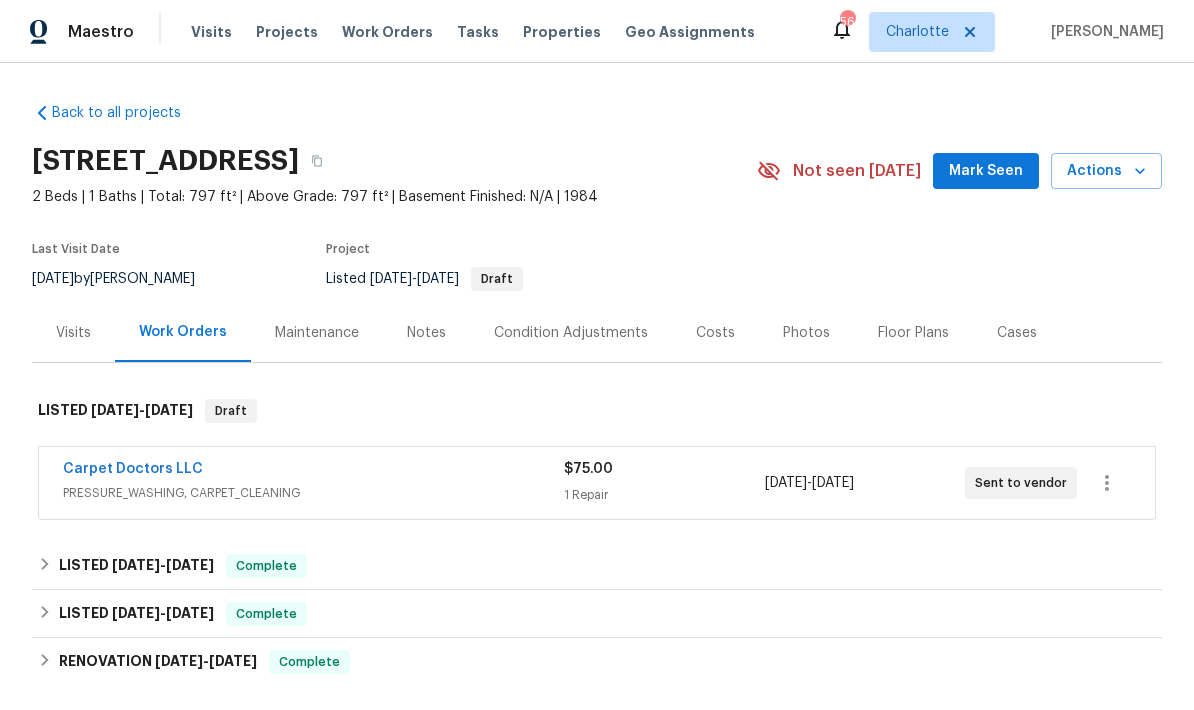 click on "Carpet Doctors LLC" at bounding box center [133, 469] 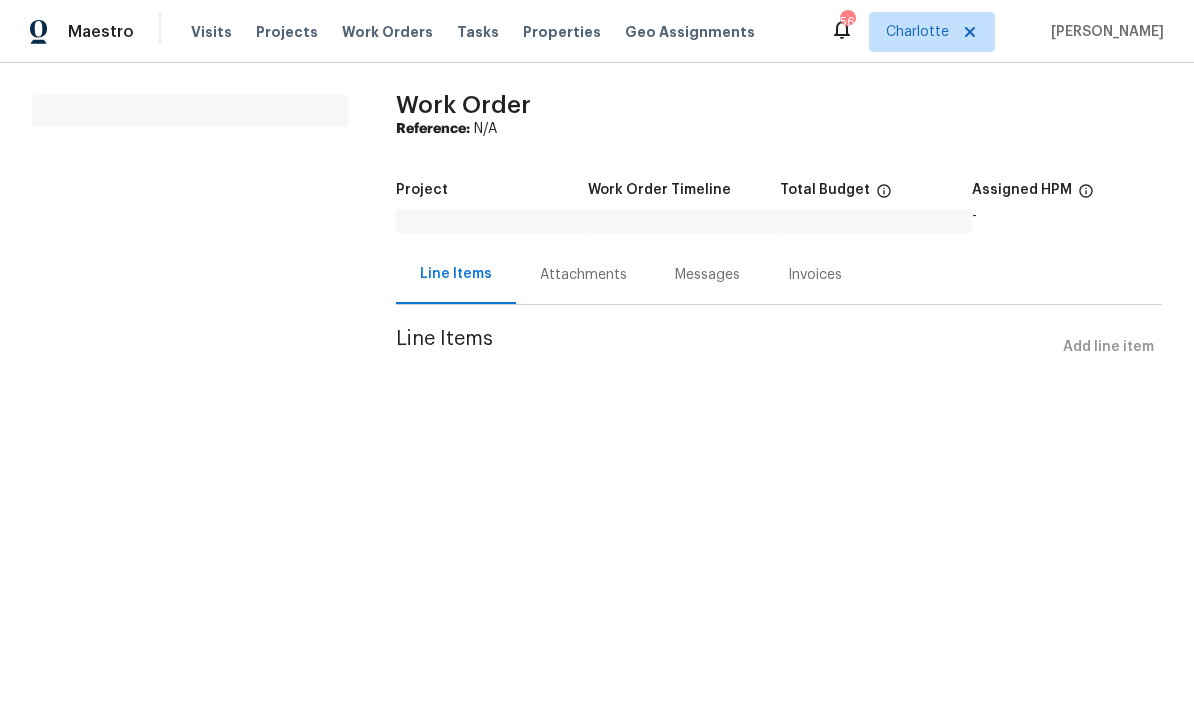scroll, scrollTop: 0, scrollLeft: 0, axis: both 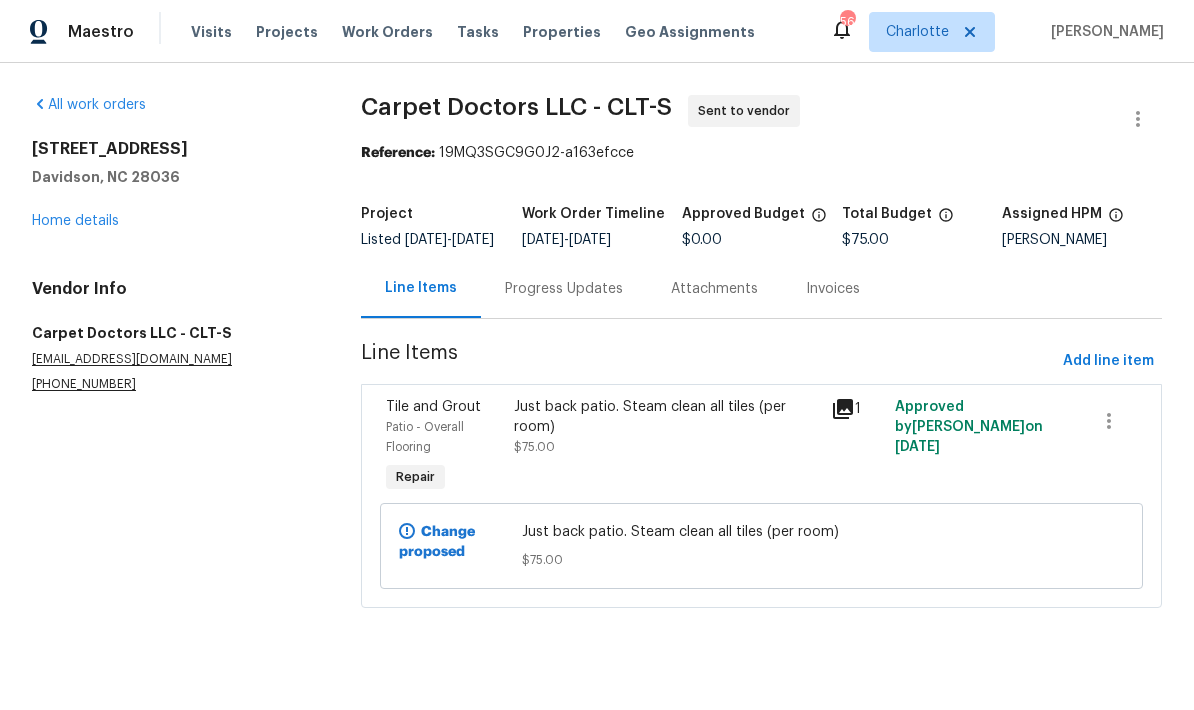 click on "[STREET_ADDRESS][PERSON_NAME] Home details" at bounding box center (172, 185) 